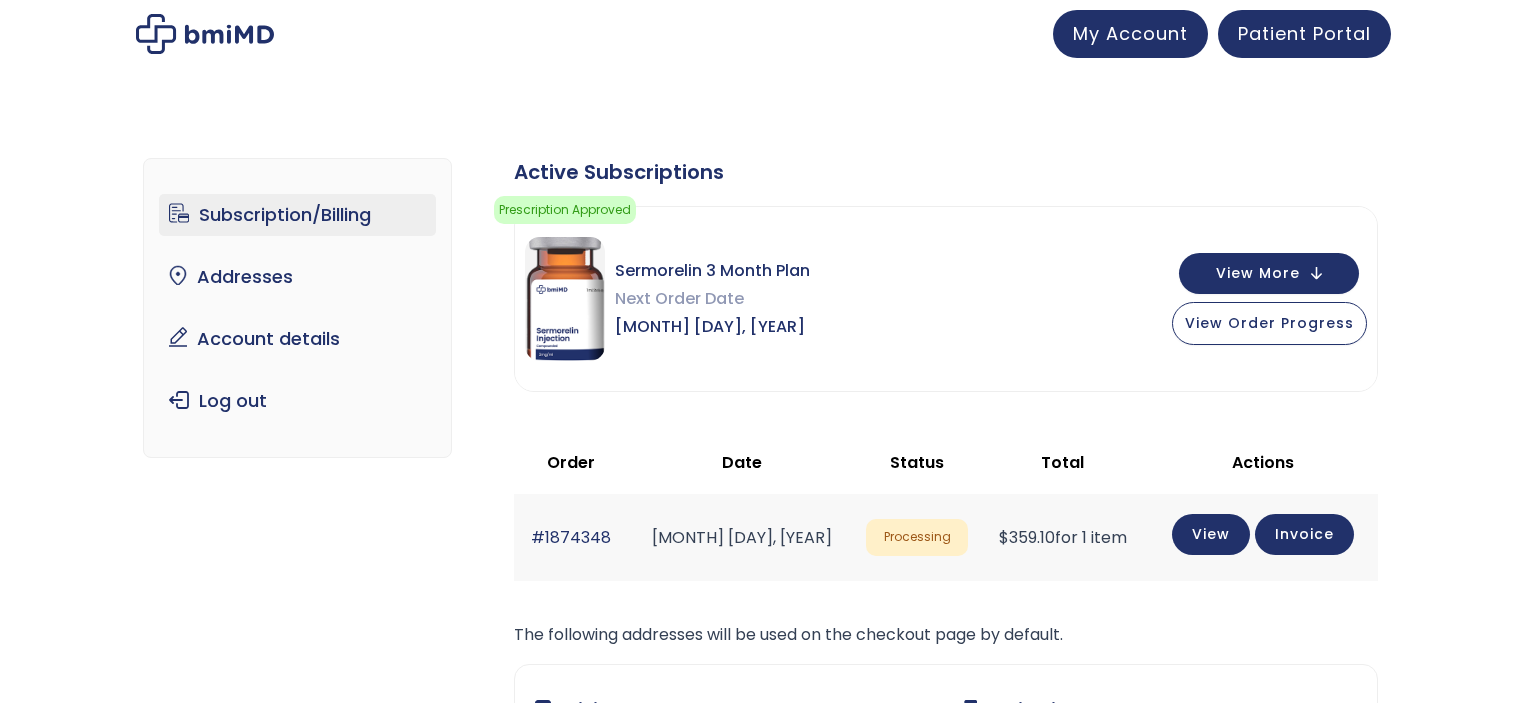 scroll, scrollTop: 0, scrollLeft: 0, axis: both 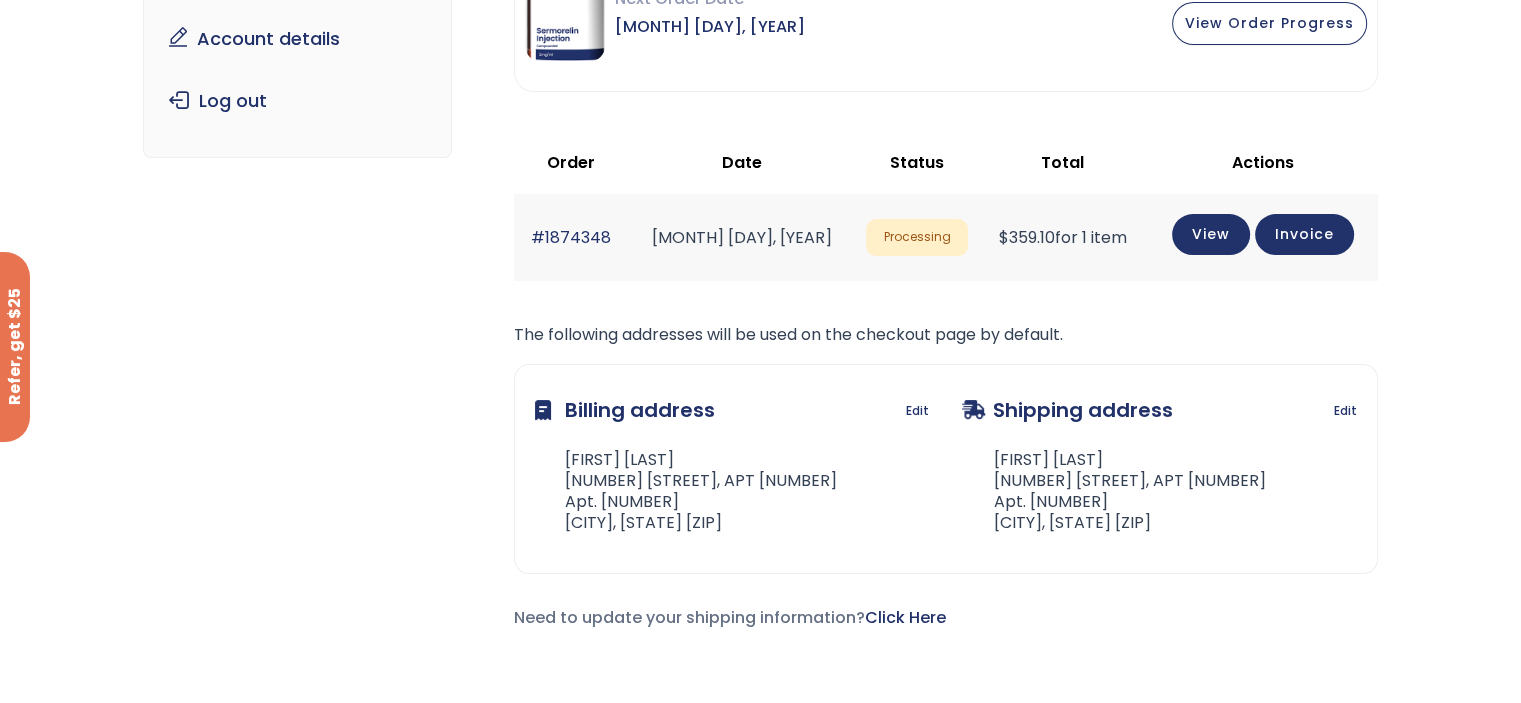 click on "[MONTH] [DAY], [YEAR]" at bounding box center (712, 27) 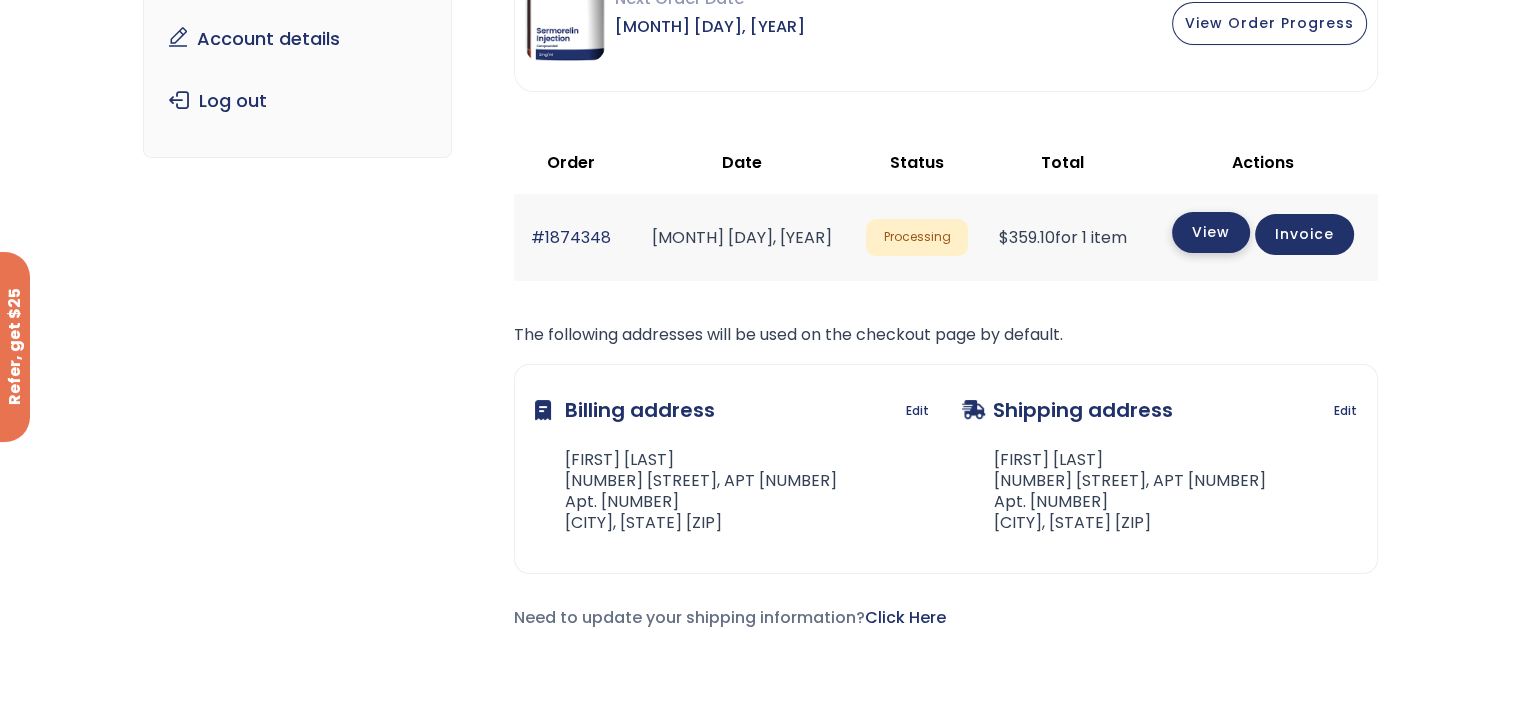 click on "View" at bounding box center [1211, 232] 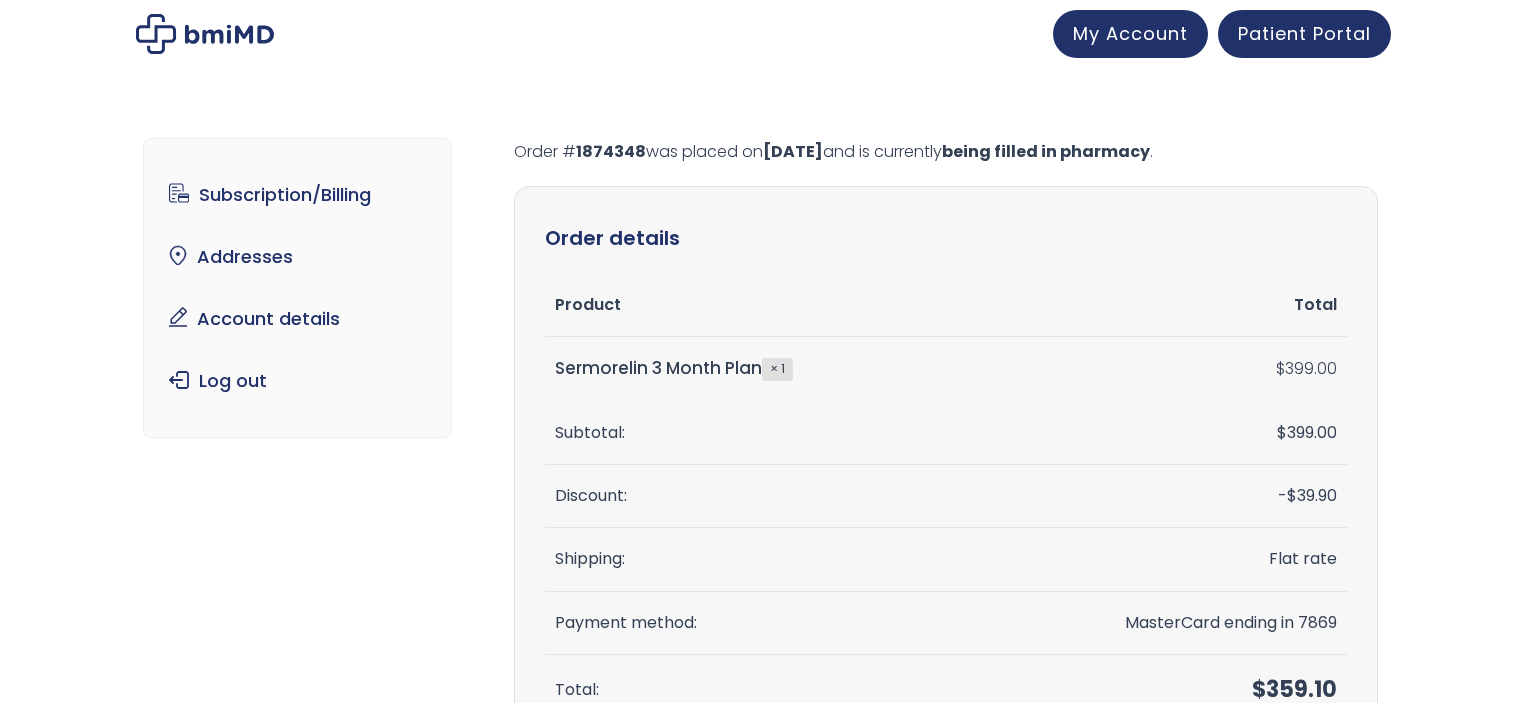 scroll, scrollTop: 0, scrollLeft: 0, axis: both 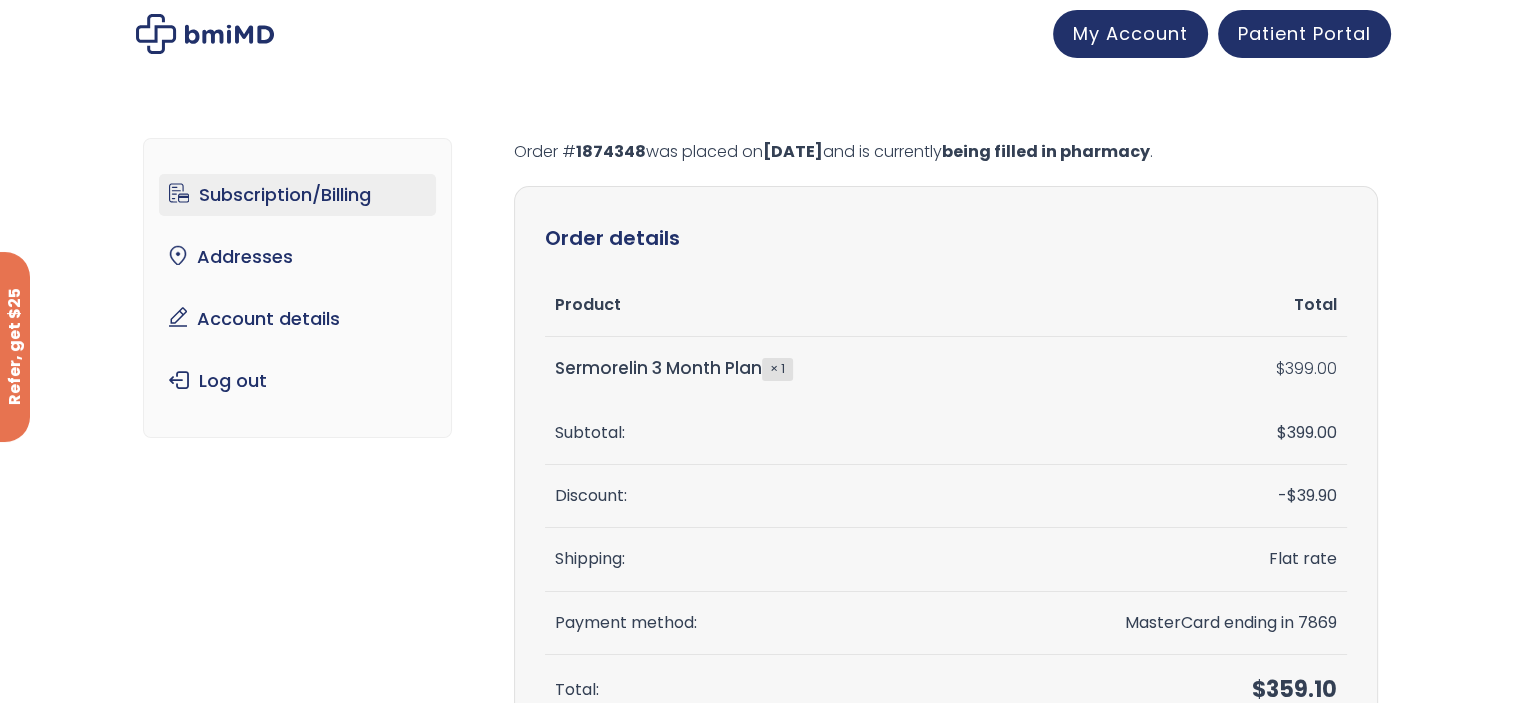 click on "Subscription/Billing" at bounding box center [297, 195] 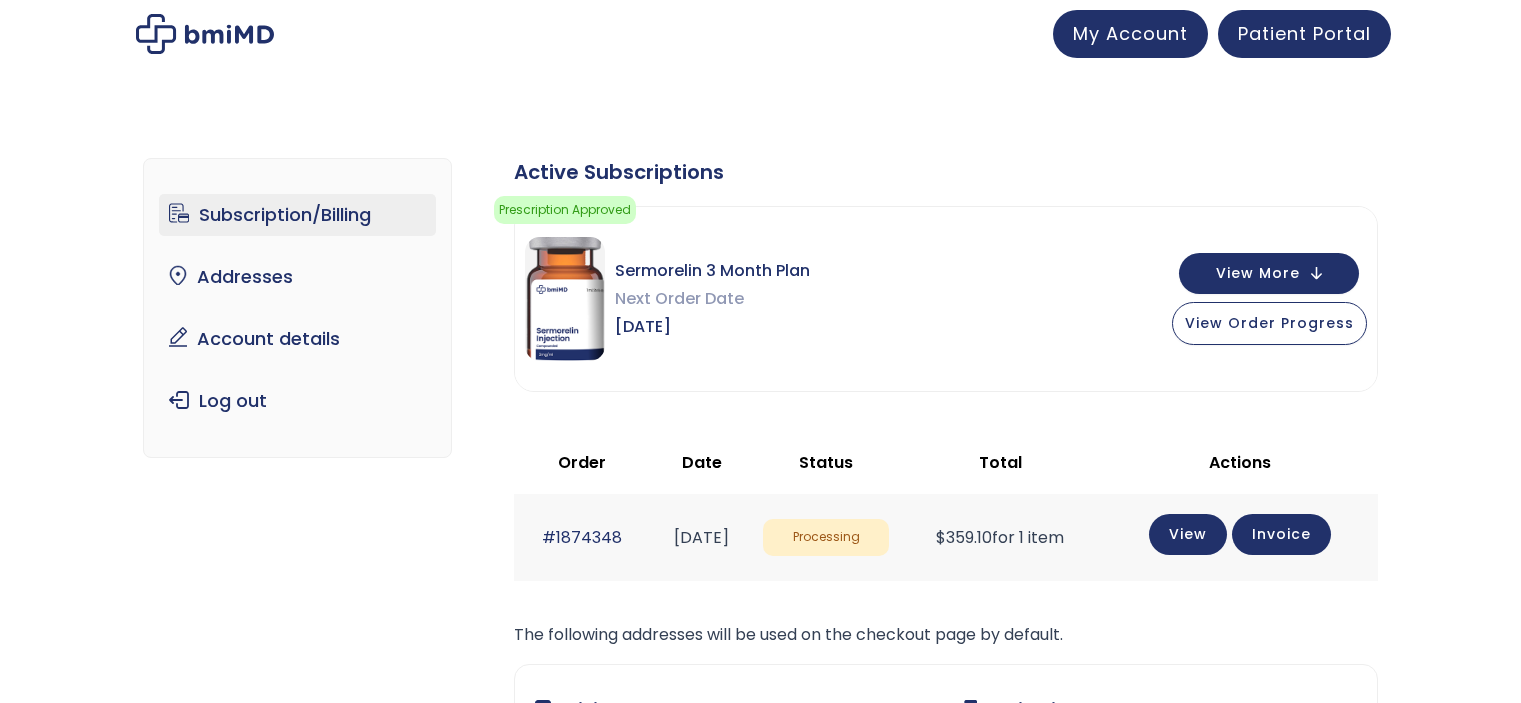 scroll, scrollTop: 0, scrollLeft: 0, axis: both 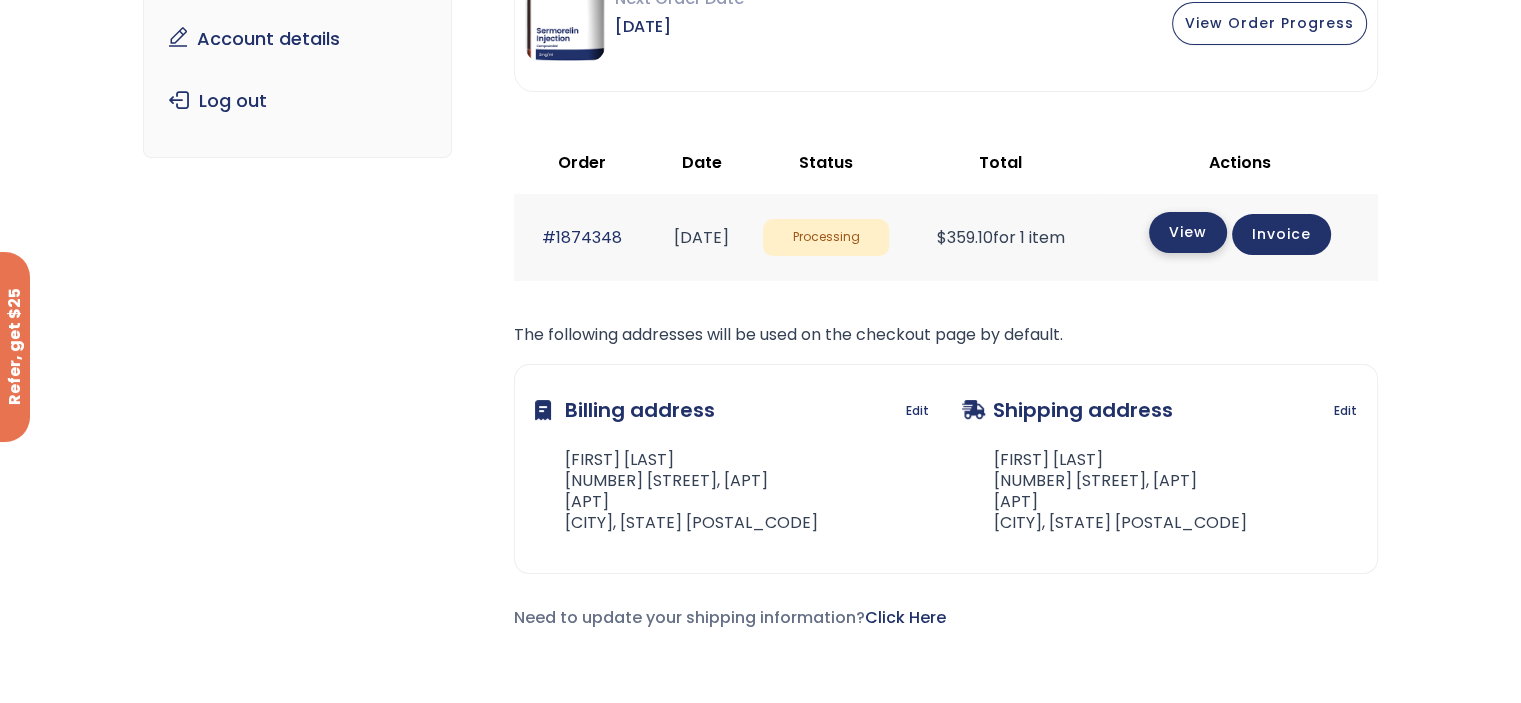 click on "View" at bounding box center (1188, 232) 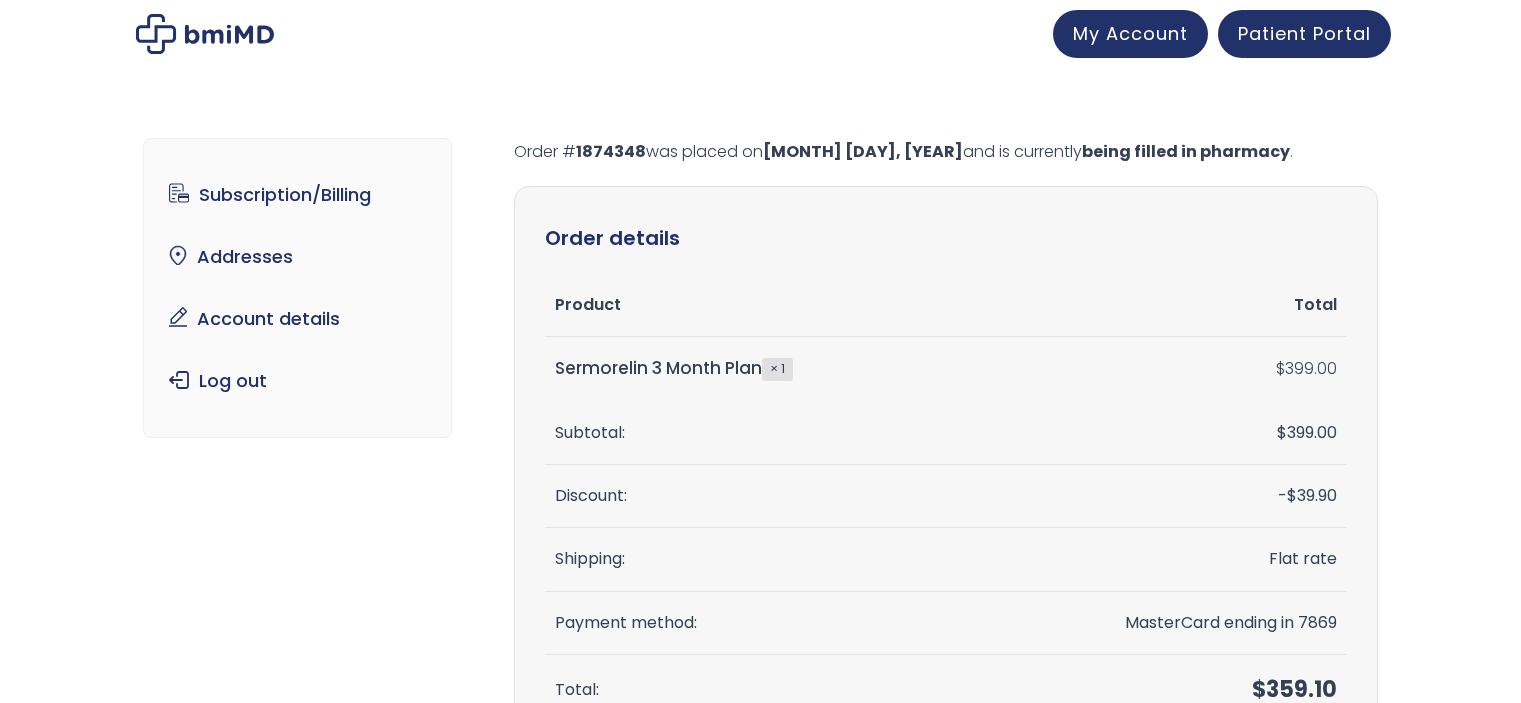 scroll, scrollTop: 0, scrollLeft: 0, axis: both 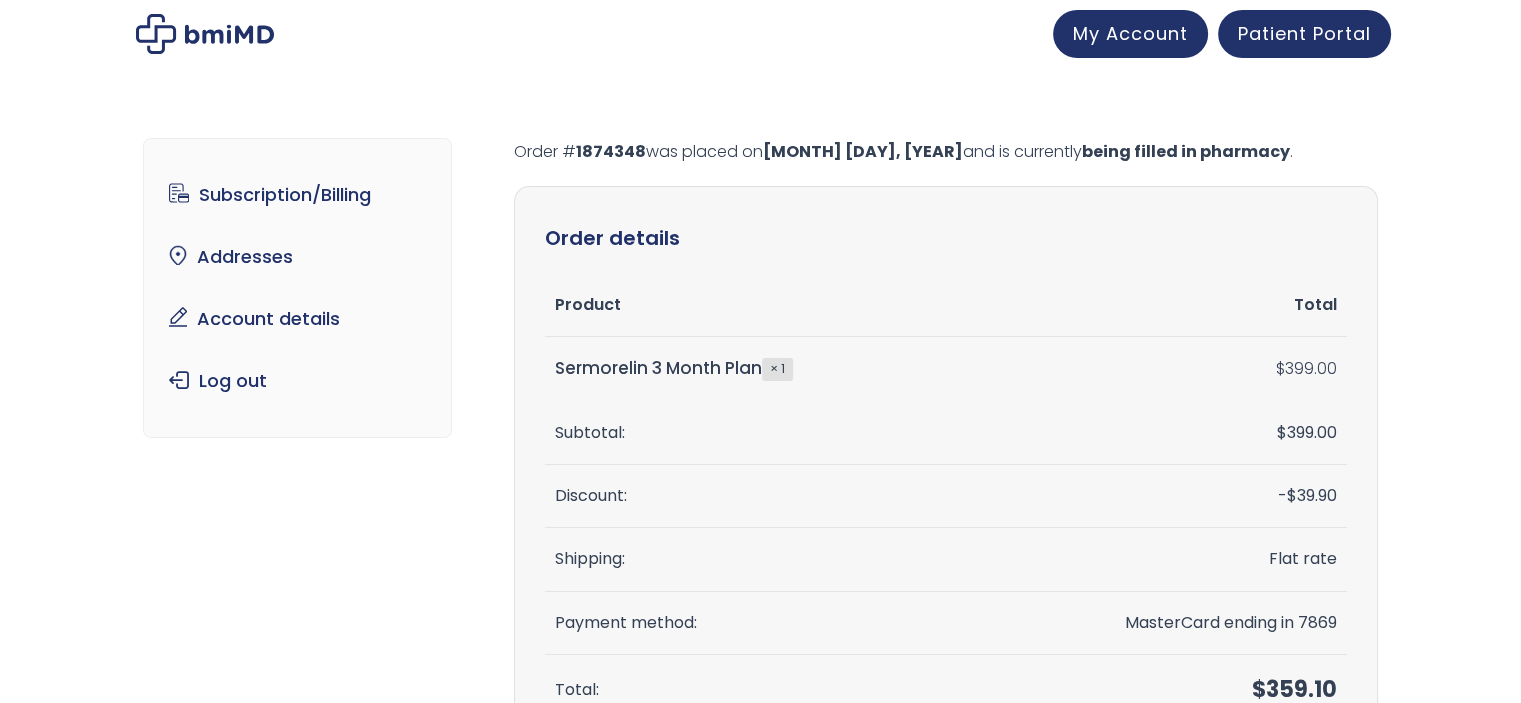 click on "Order details" at bounding box center (946, 238) 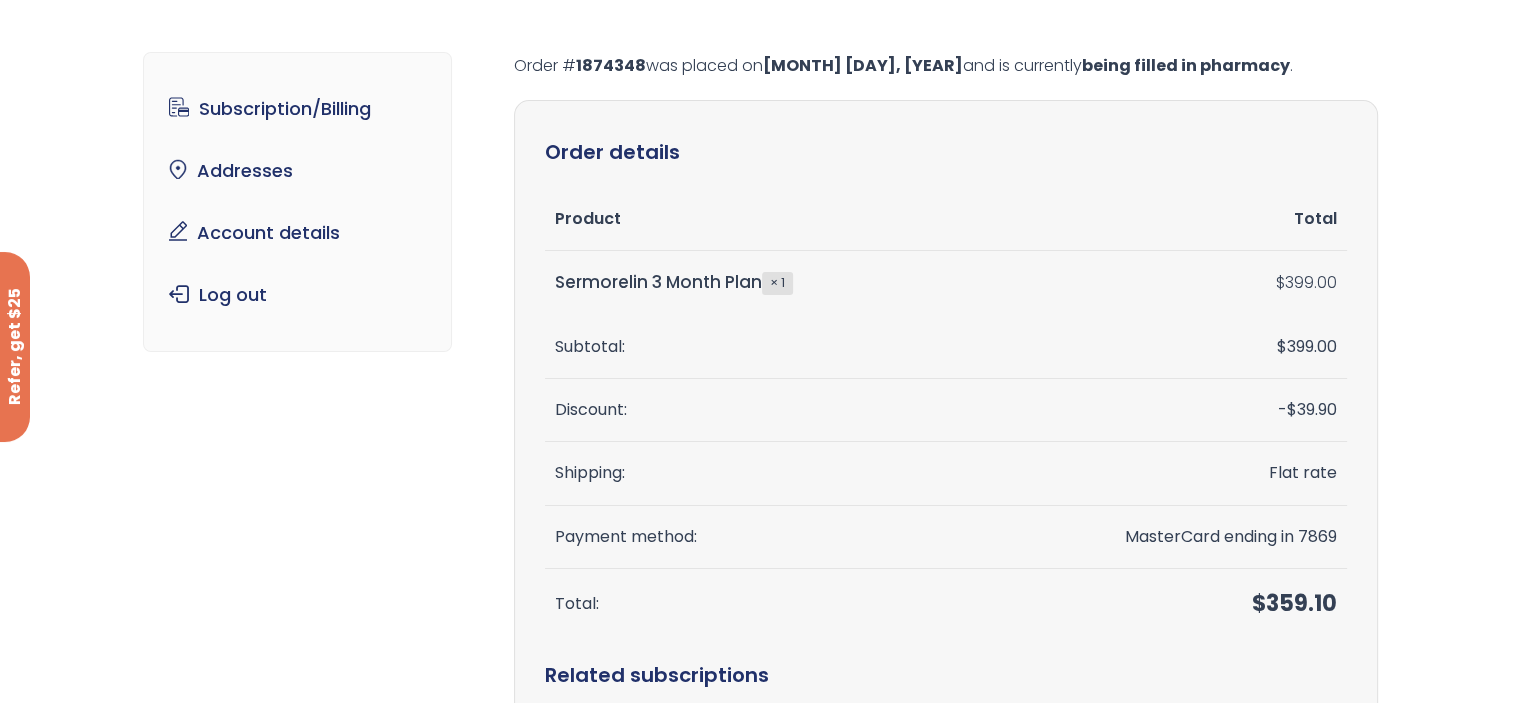 scroll, scrollTop: 0, scrollLeft: 0, axis: both 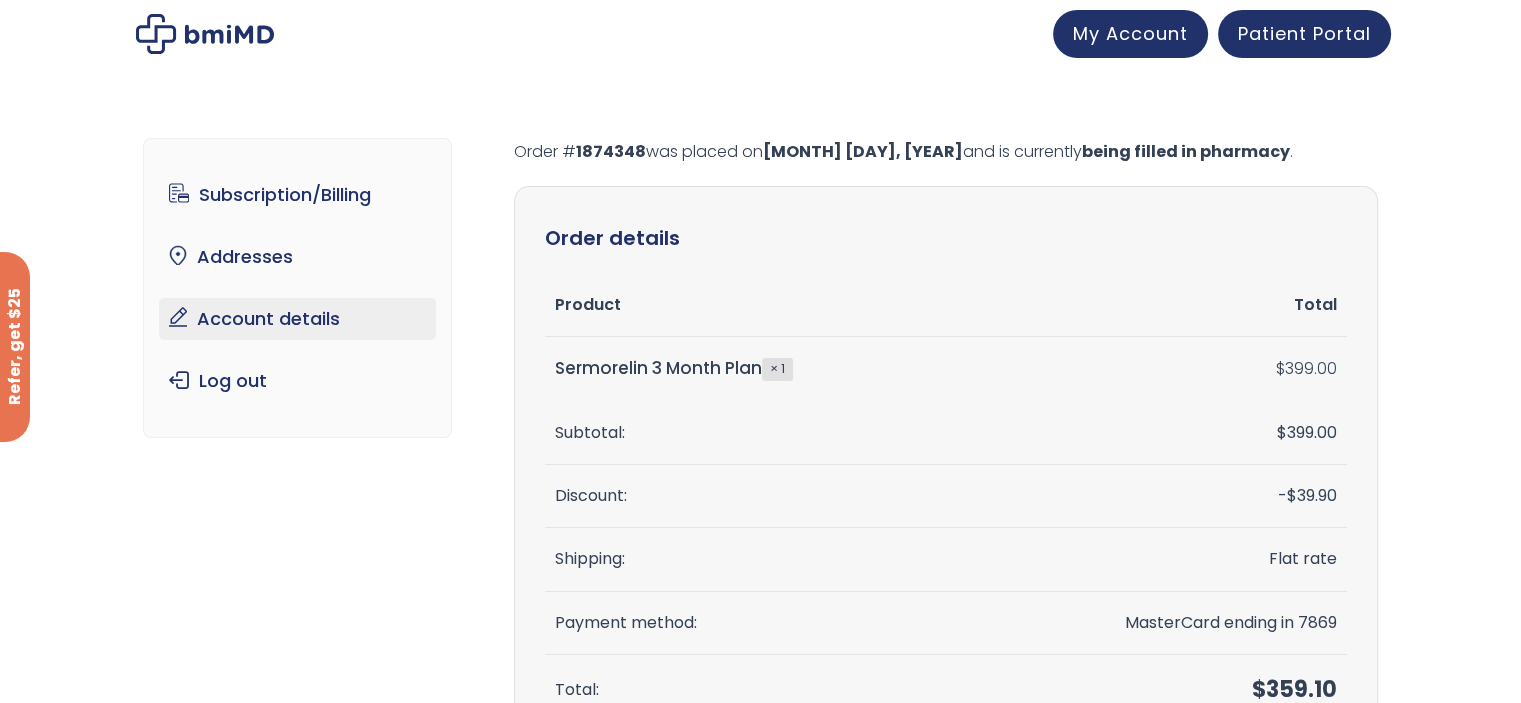 click on "Account details" at bounding box center [297, 319] 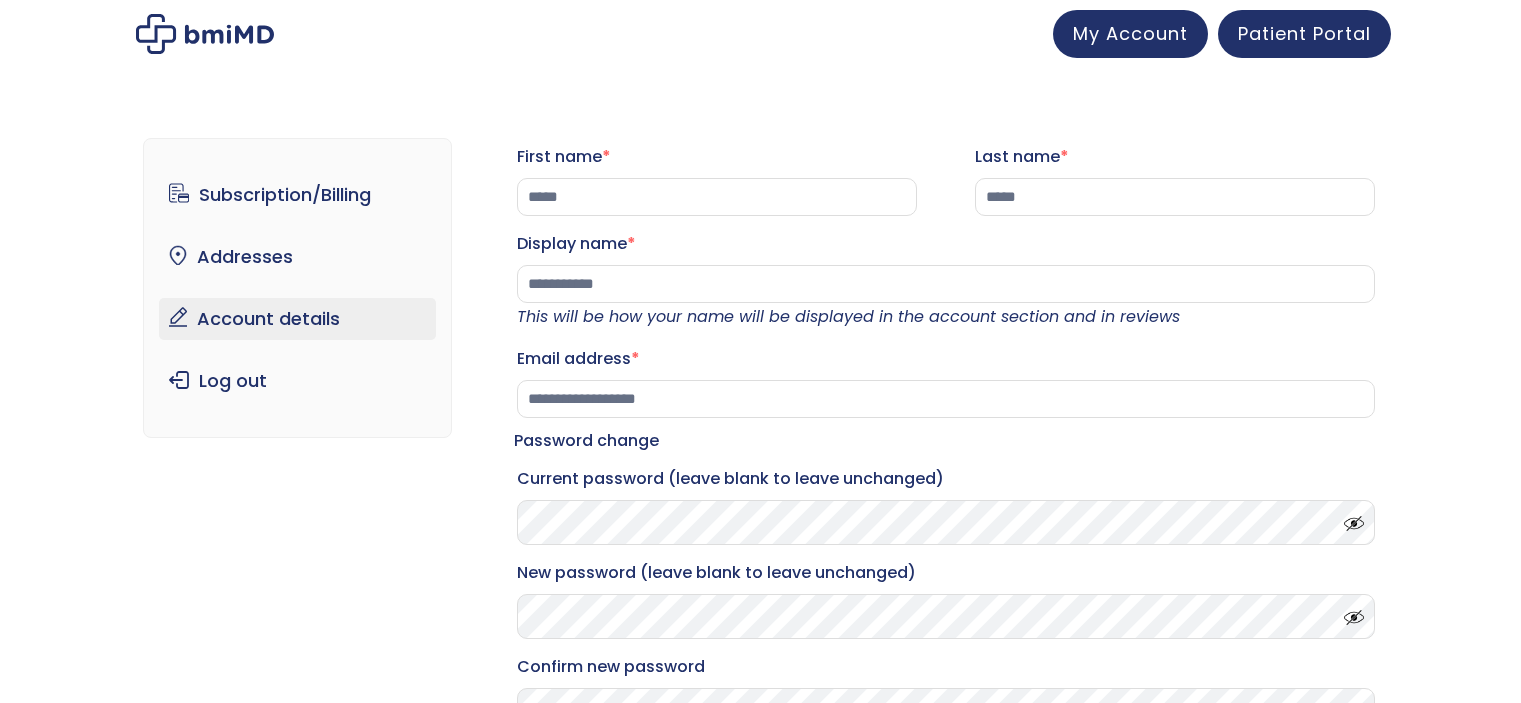 scroll, scrollTop: 0, scrollLeft: 0, axis: both 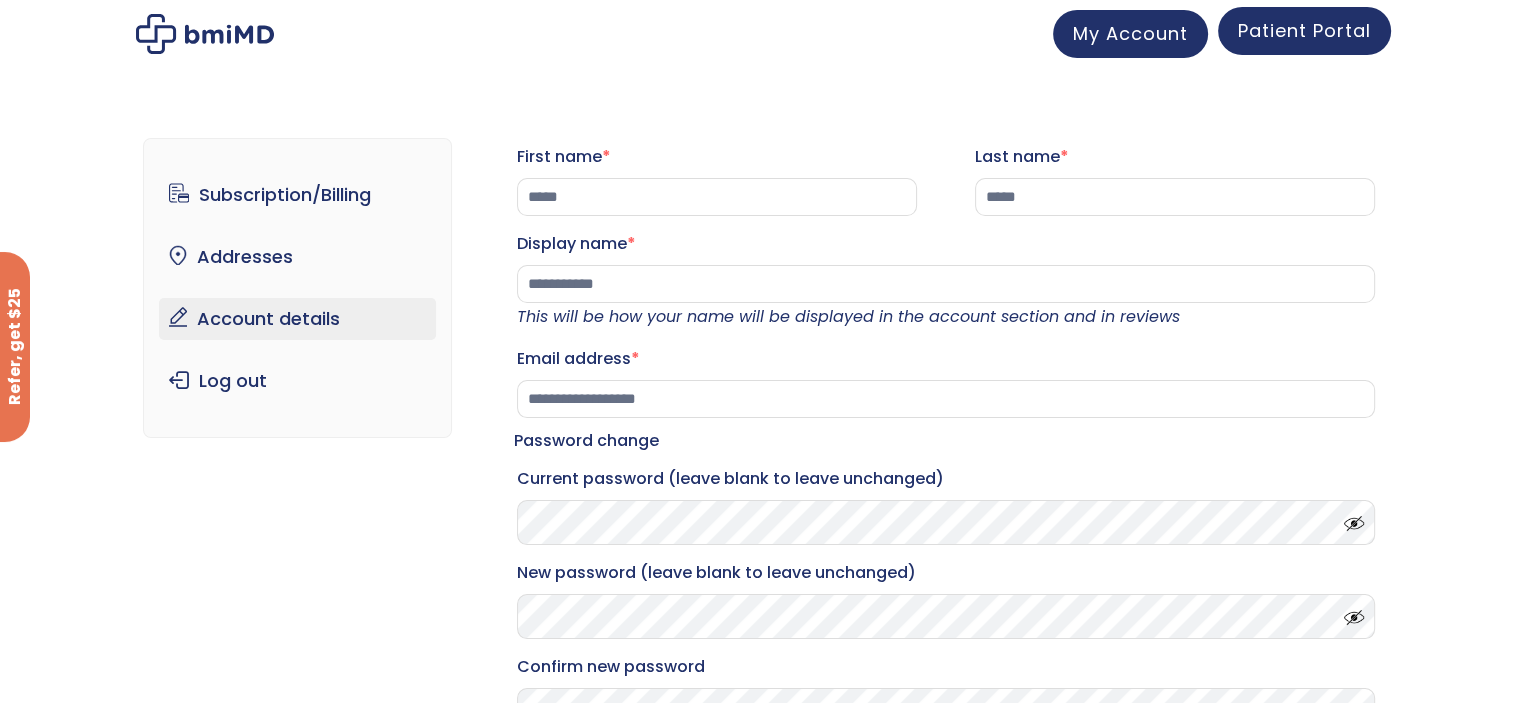 click on "Patient Portal" at bounding box center (1304, 30) 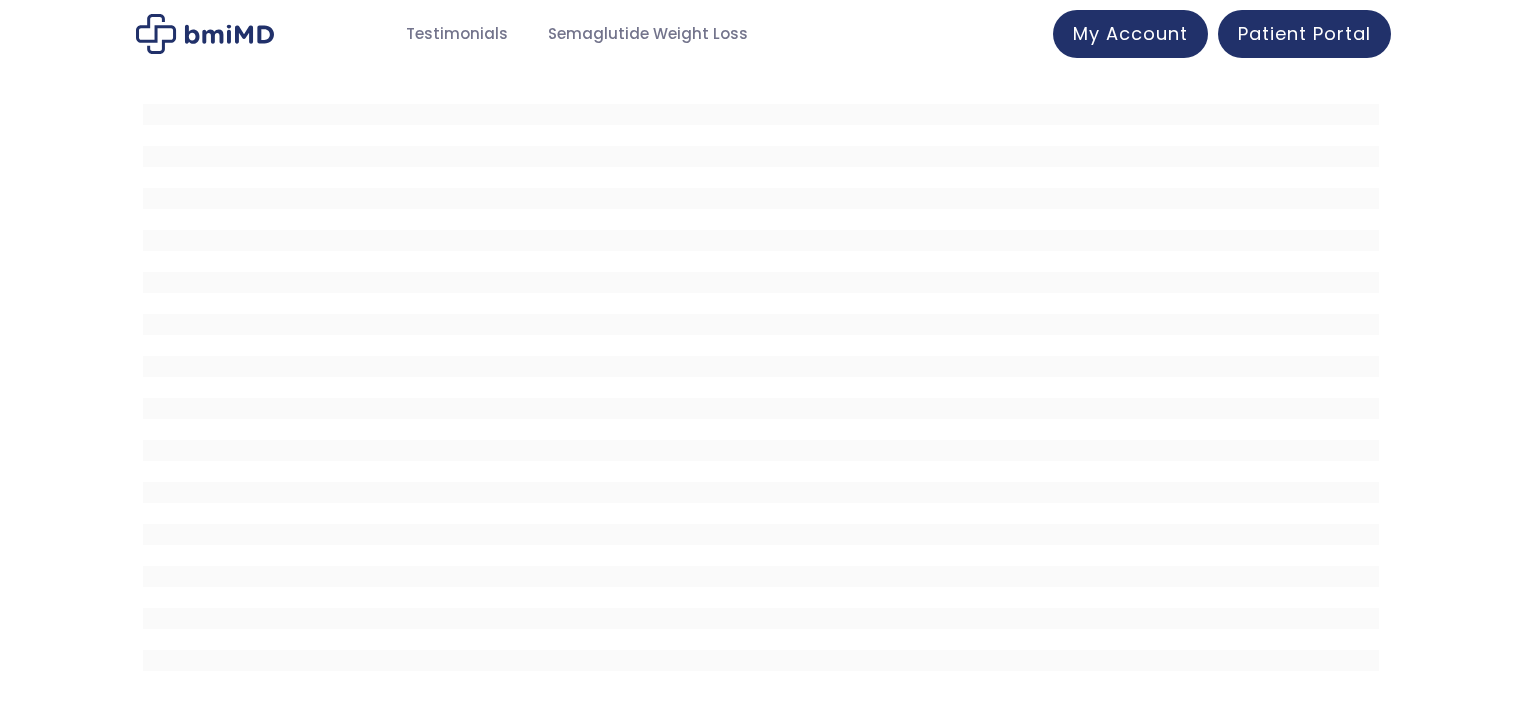 scroll, scrollTop: 0, scrollLeft: 0, axis: both 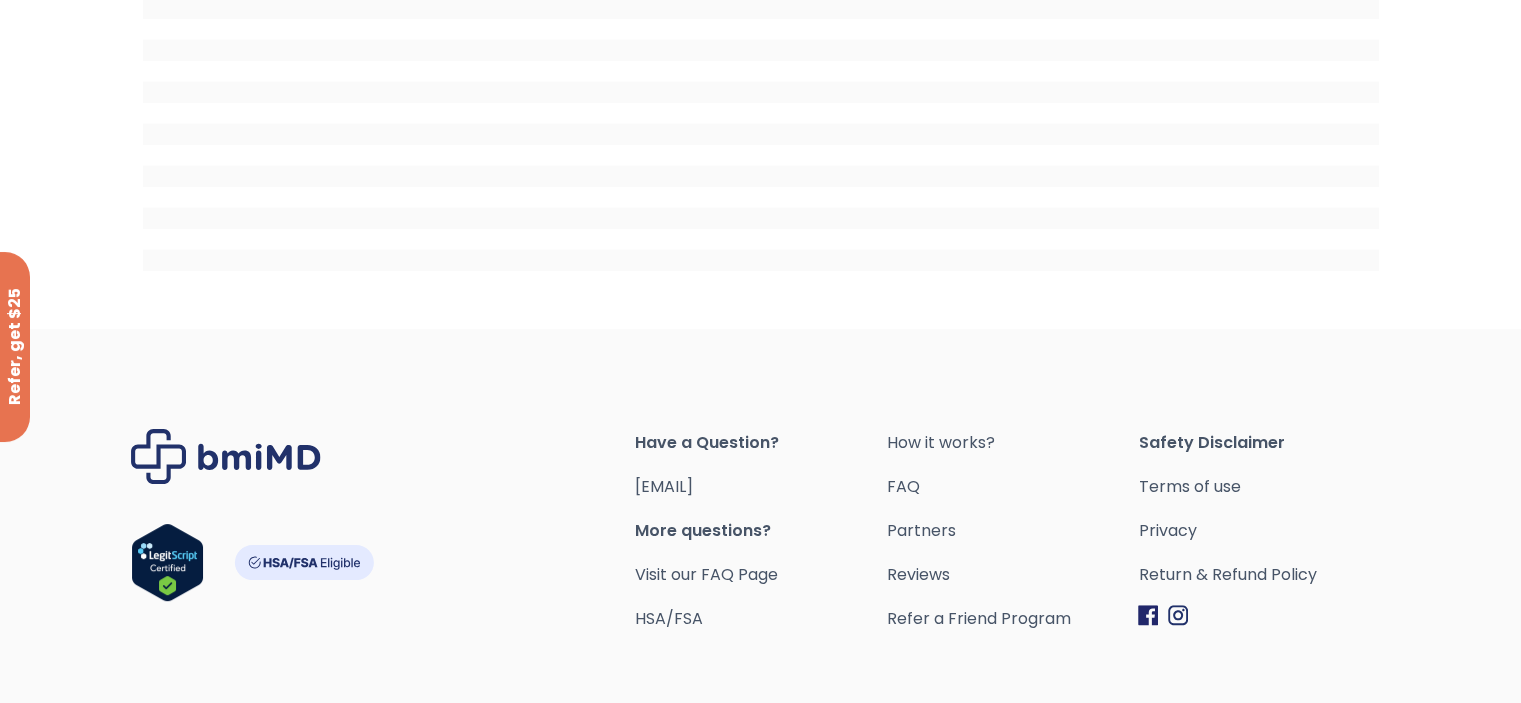 click on "More questions?" at bounding box center [761, 531] 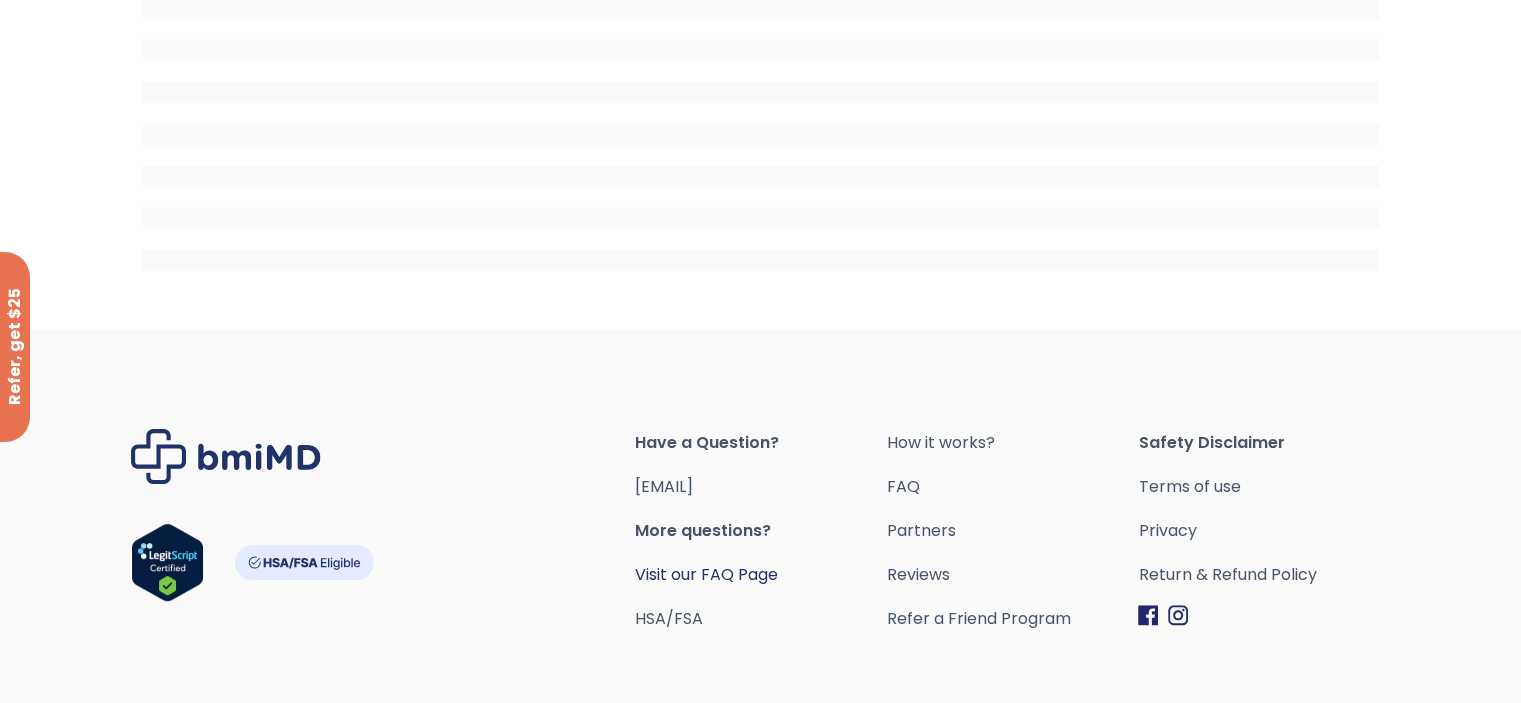 click on "Visit our FAQ Page" at bounding box center (706, 574) 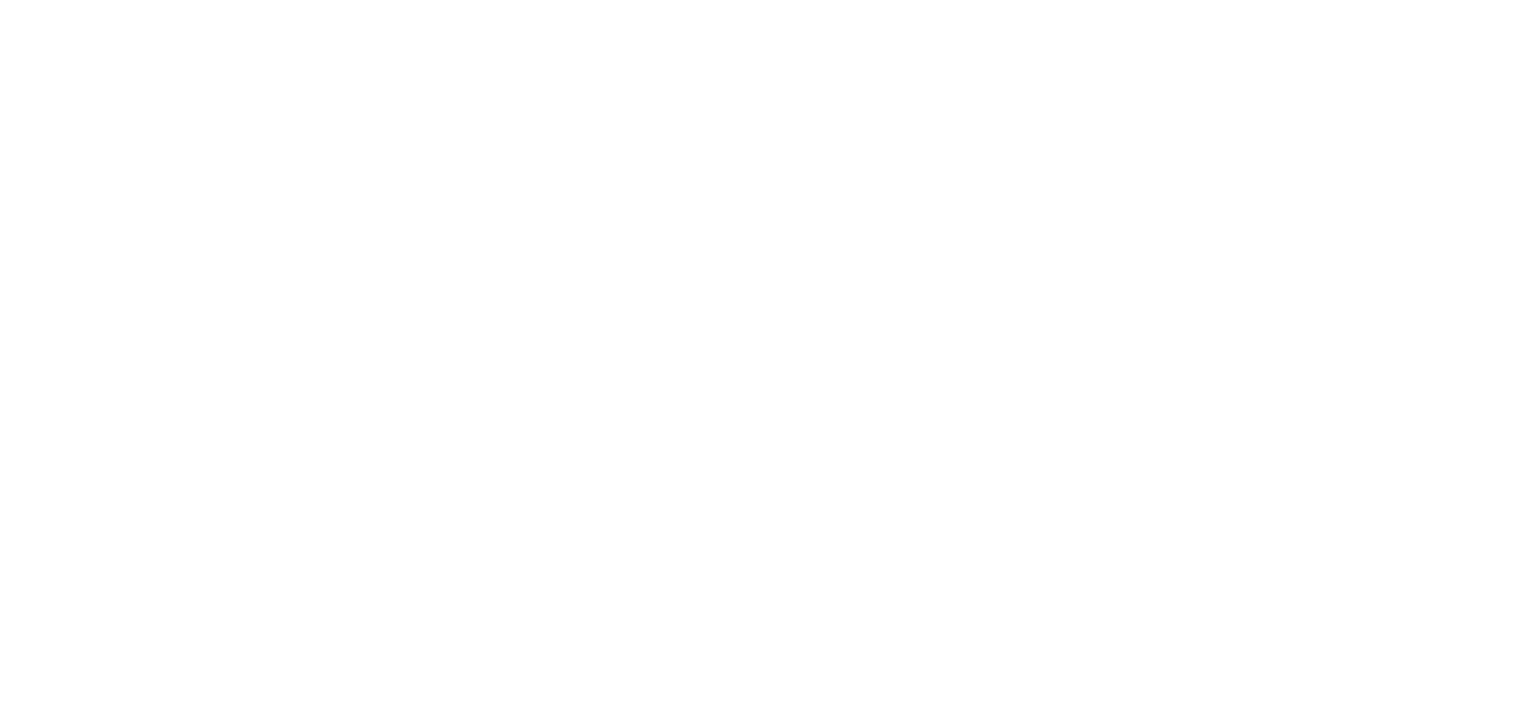 scroll, scrollTop: 0, scrollLeft: 0, axis: both 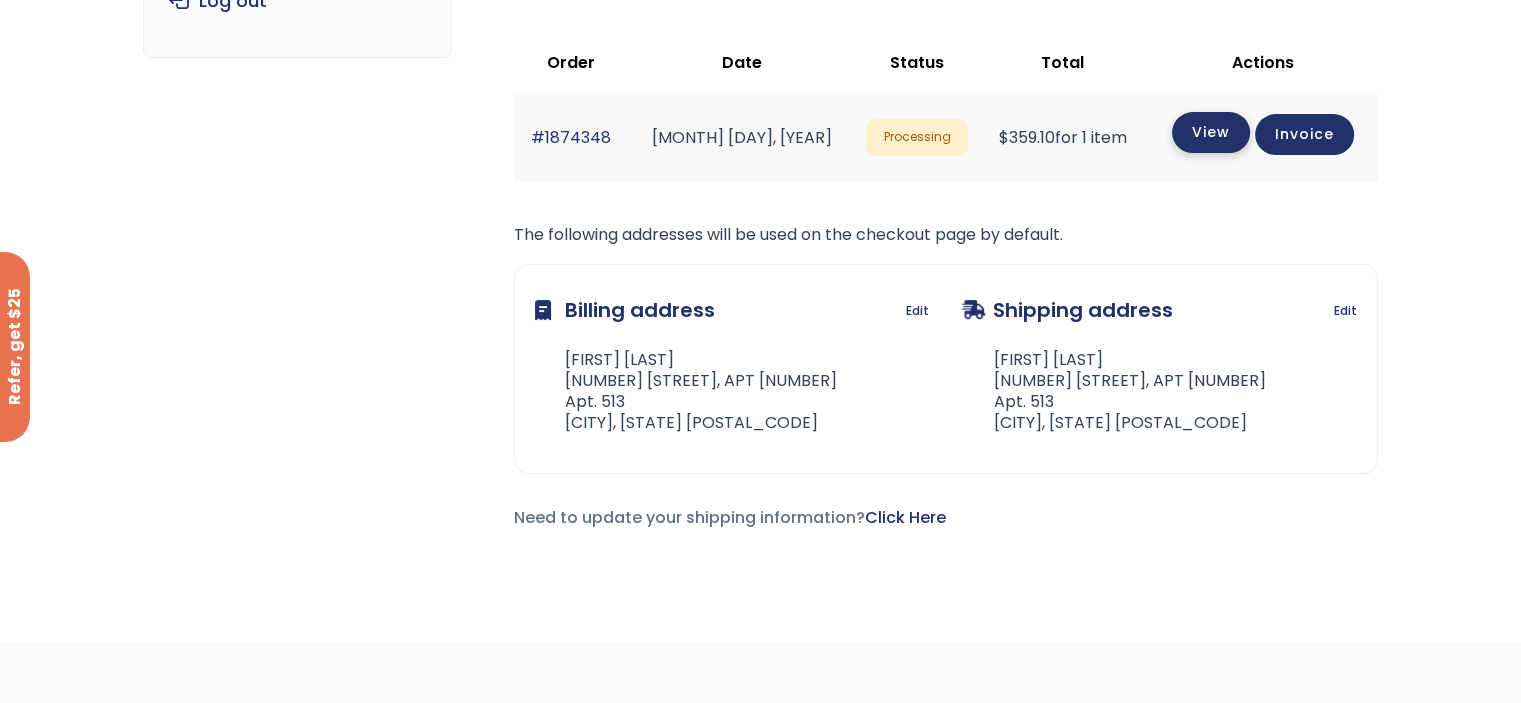 click on "View" at bounding box center [1211, 132] 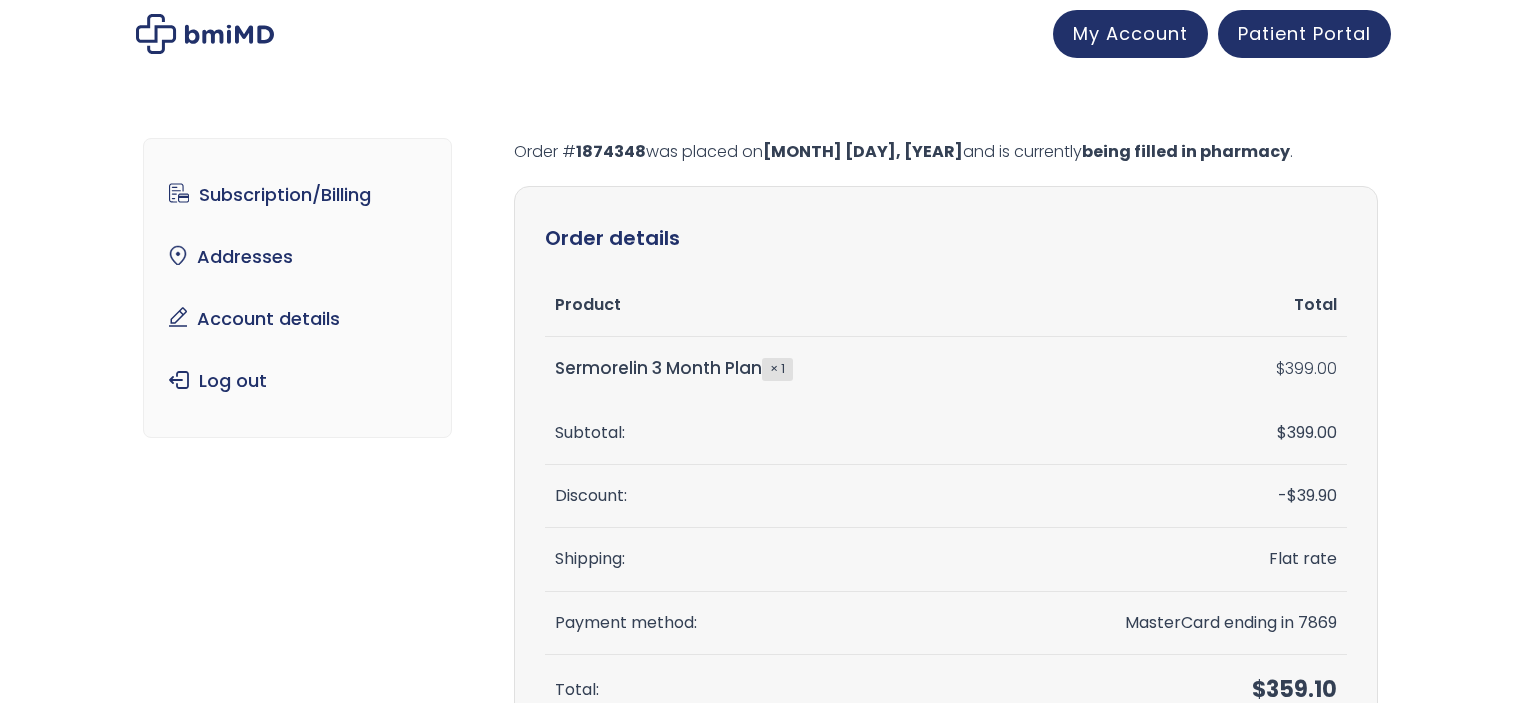 scroll, scrollTop: 0, scrollLeft: 0, axis: both 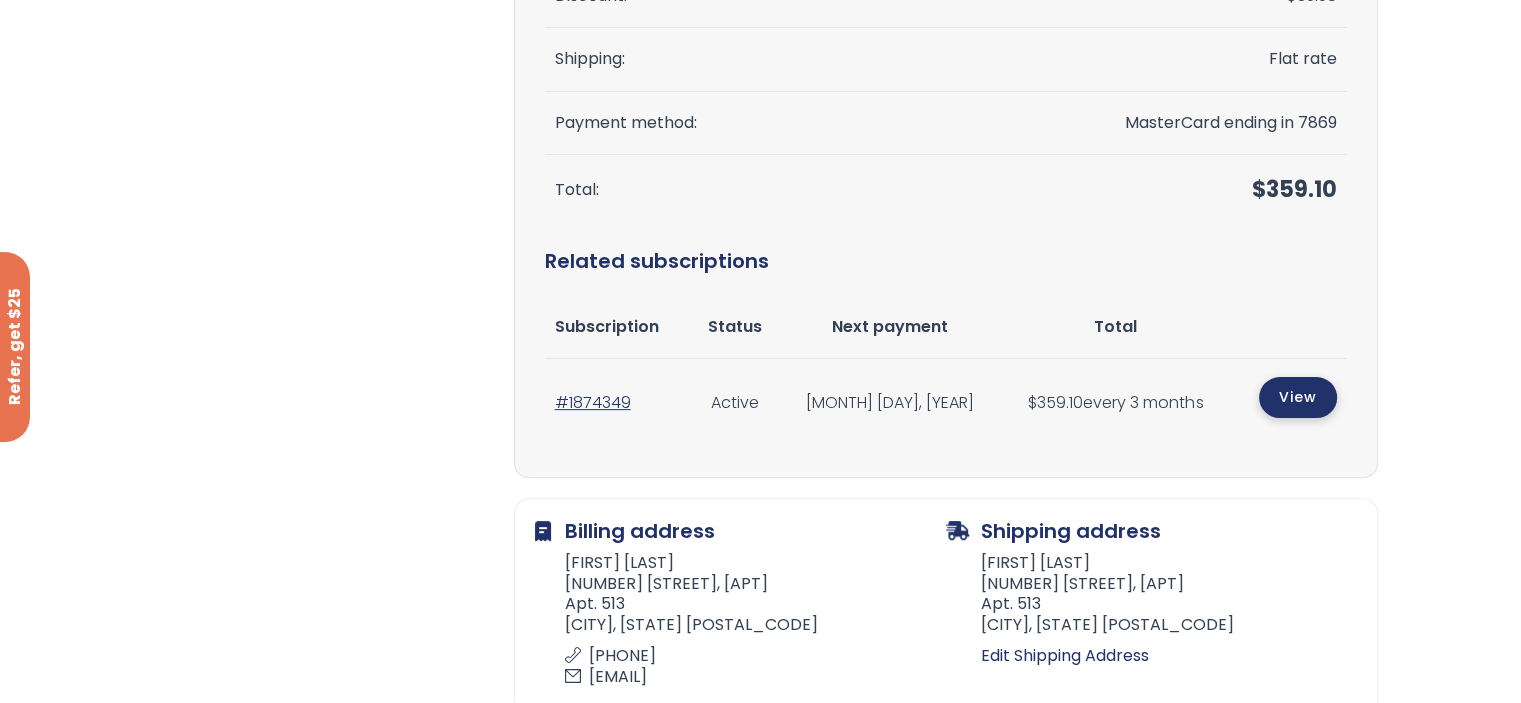 click on "View" at bounding box center [1298, 397] 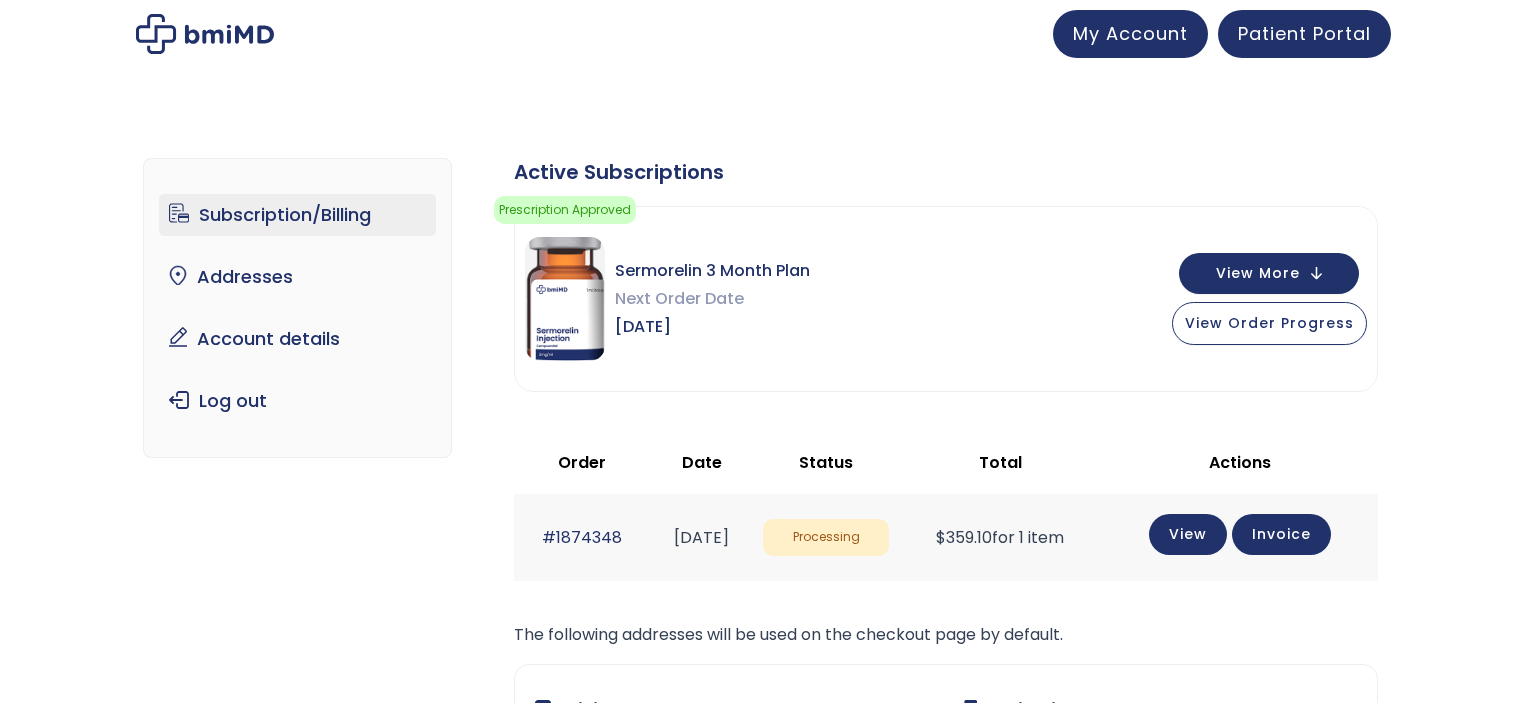 scroll, scrollTop: 0, scrollLeft: 0, axis: both 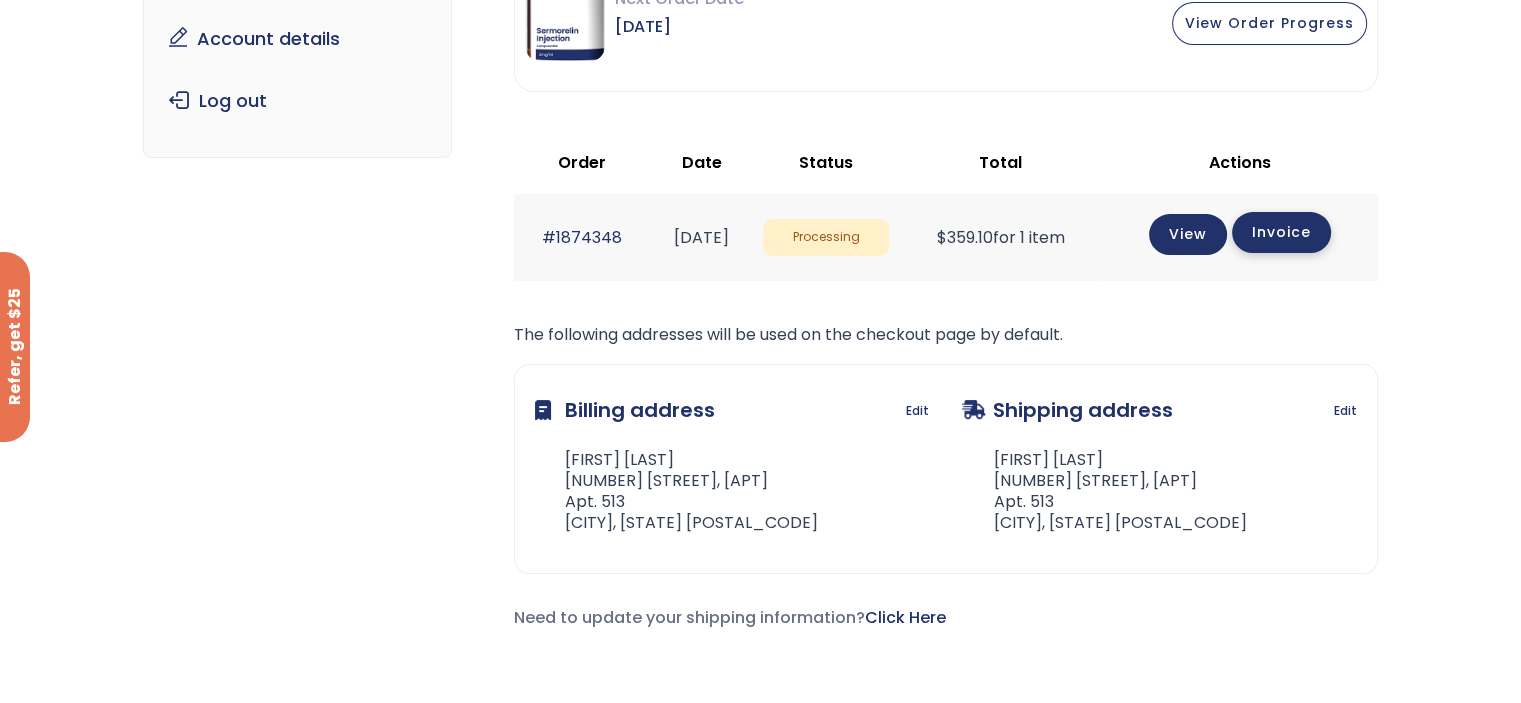 click on "Invoice" at bounding box center [1281, 232] 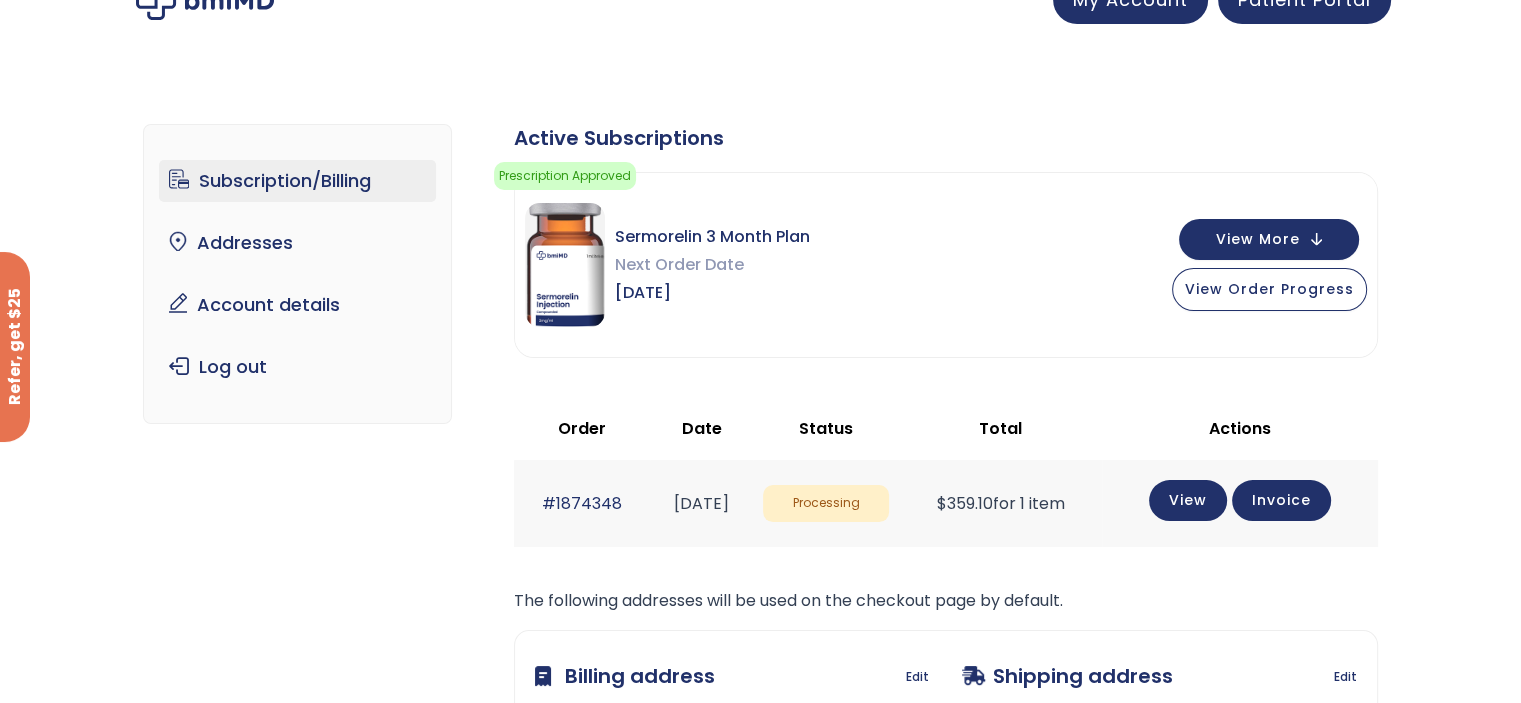 scroll, scrollTop: 0, scrollLeft: 0, axis: both 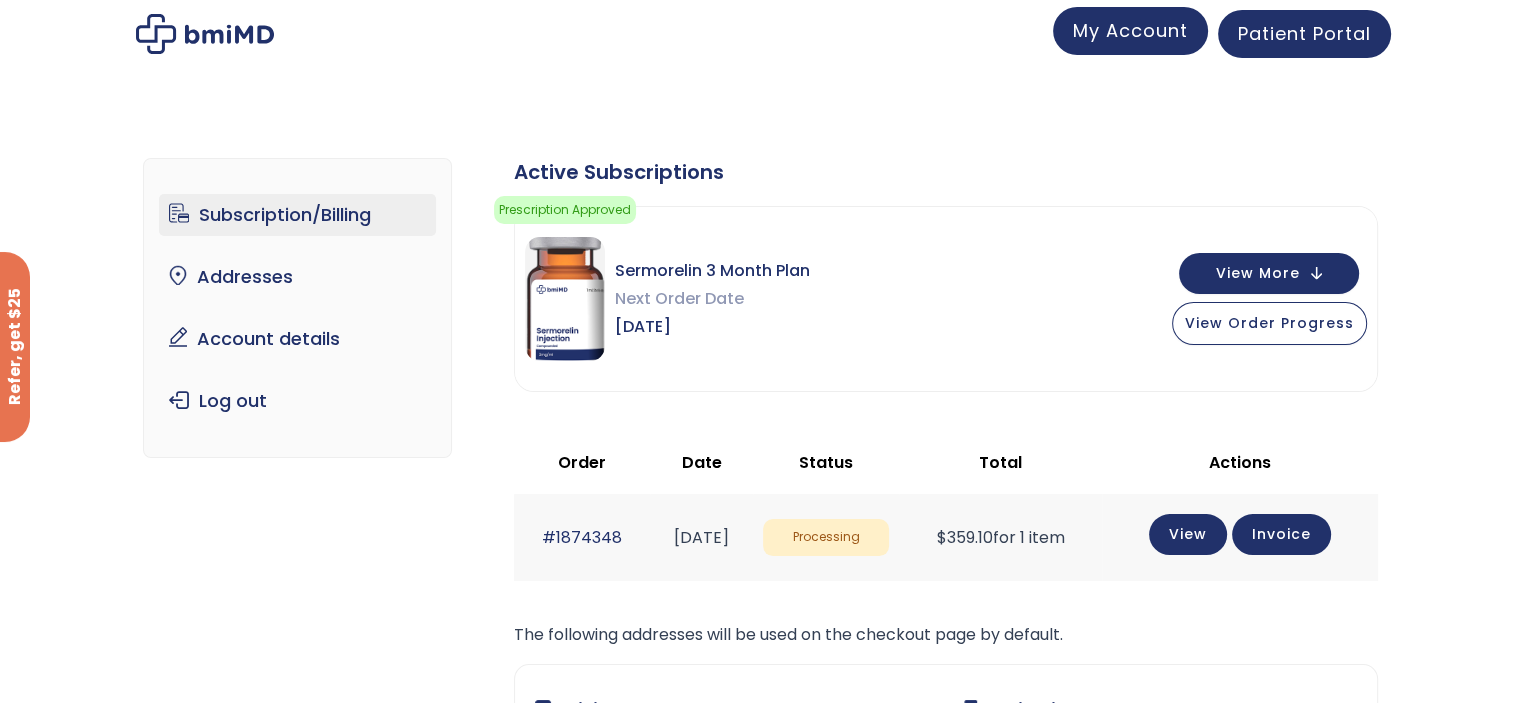 click on "My Account" at bounding box center [1130, 30] 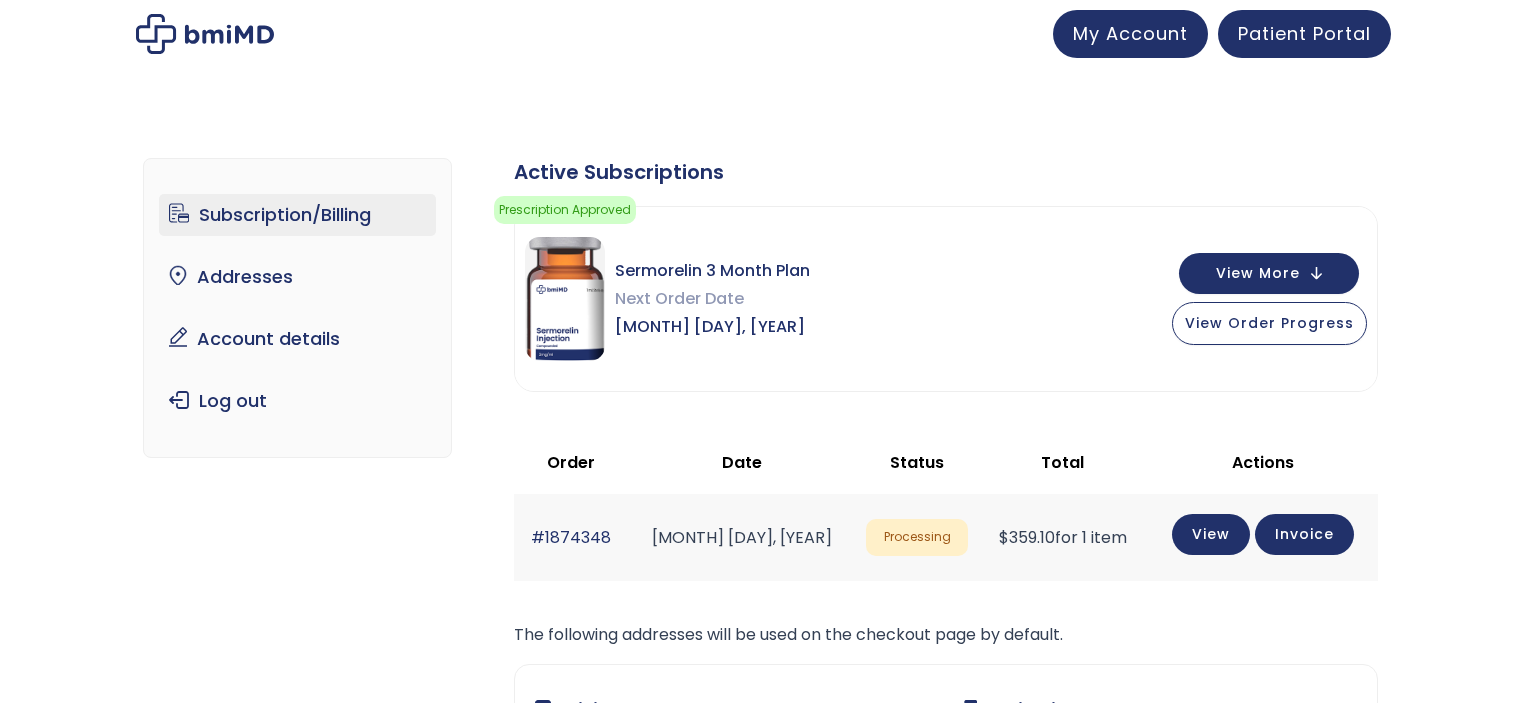 scroll, scrollTop: 0, scrollLeft: 0, axis: both 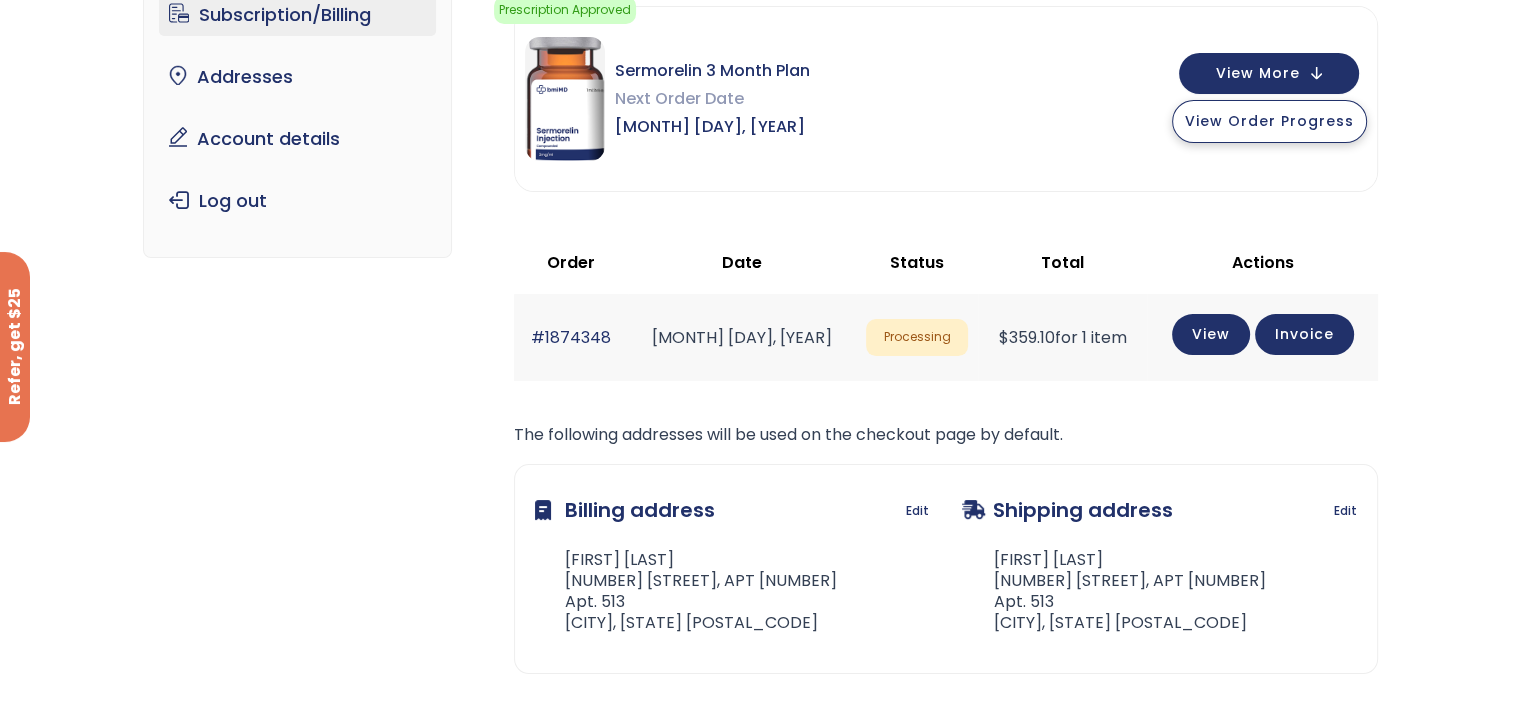 click on "View Order Progress" at bounding box center [1269, 121] 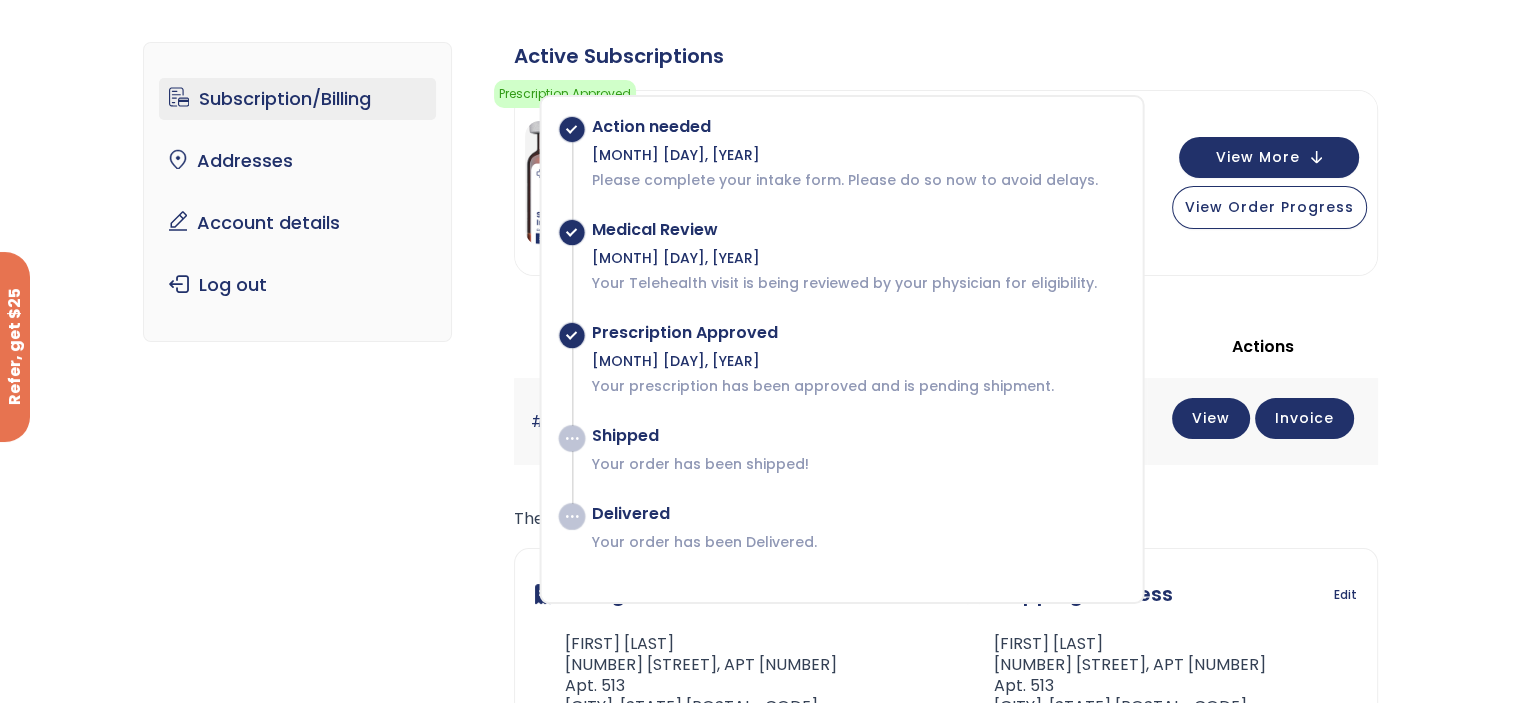 scroll, scrollTop: 0, scrollLeft: 0, axis: both 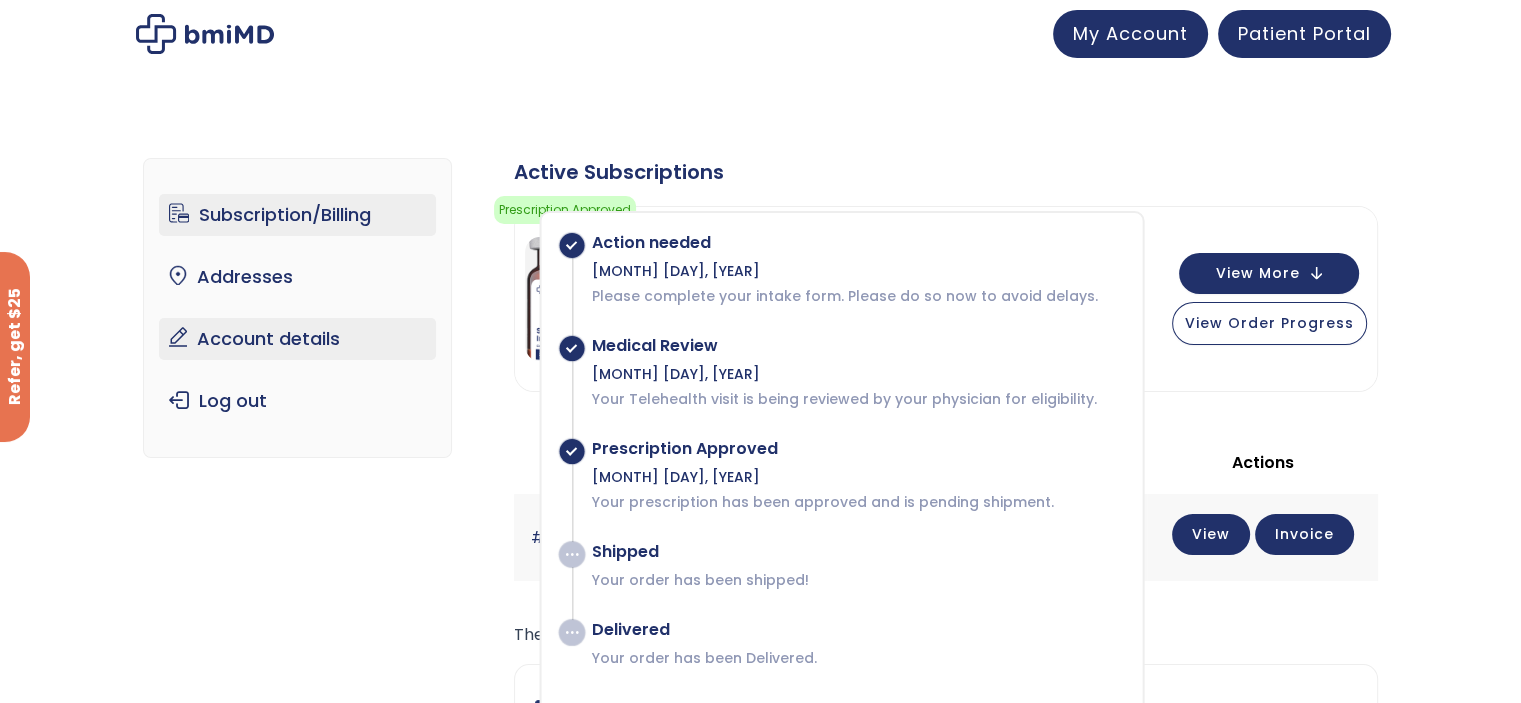 click on "Account details" at bounding box center (297, 339) 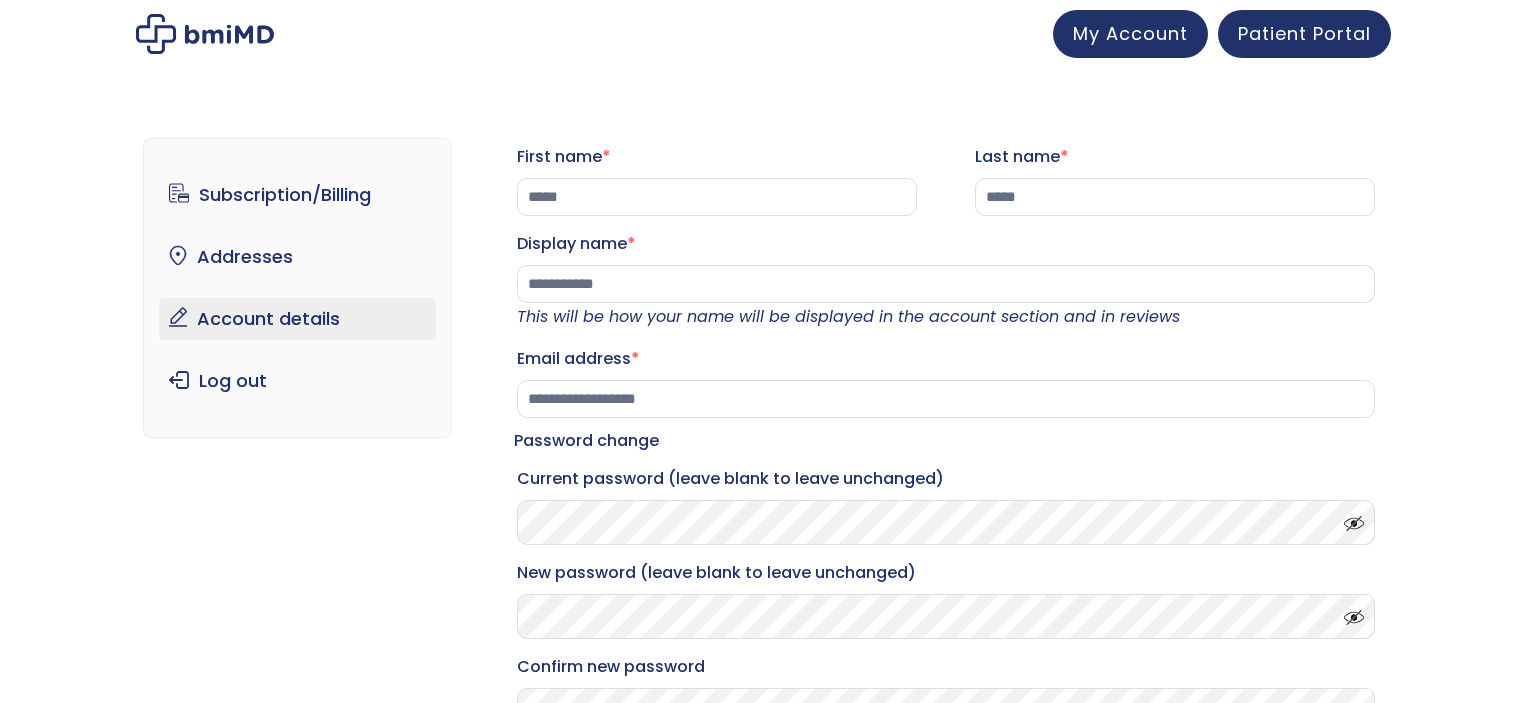 scroll, scrollTop: 0, scrollLeft: 0, axis: both 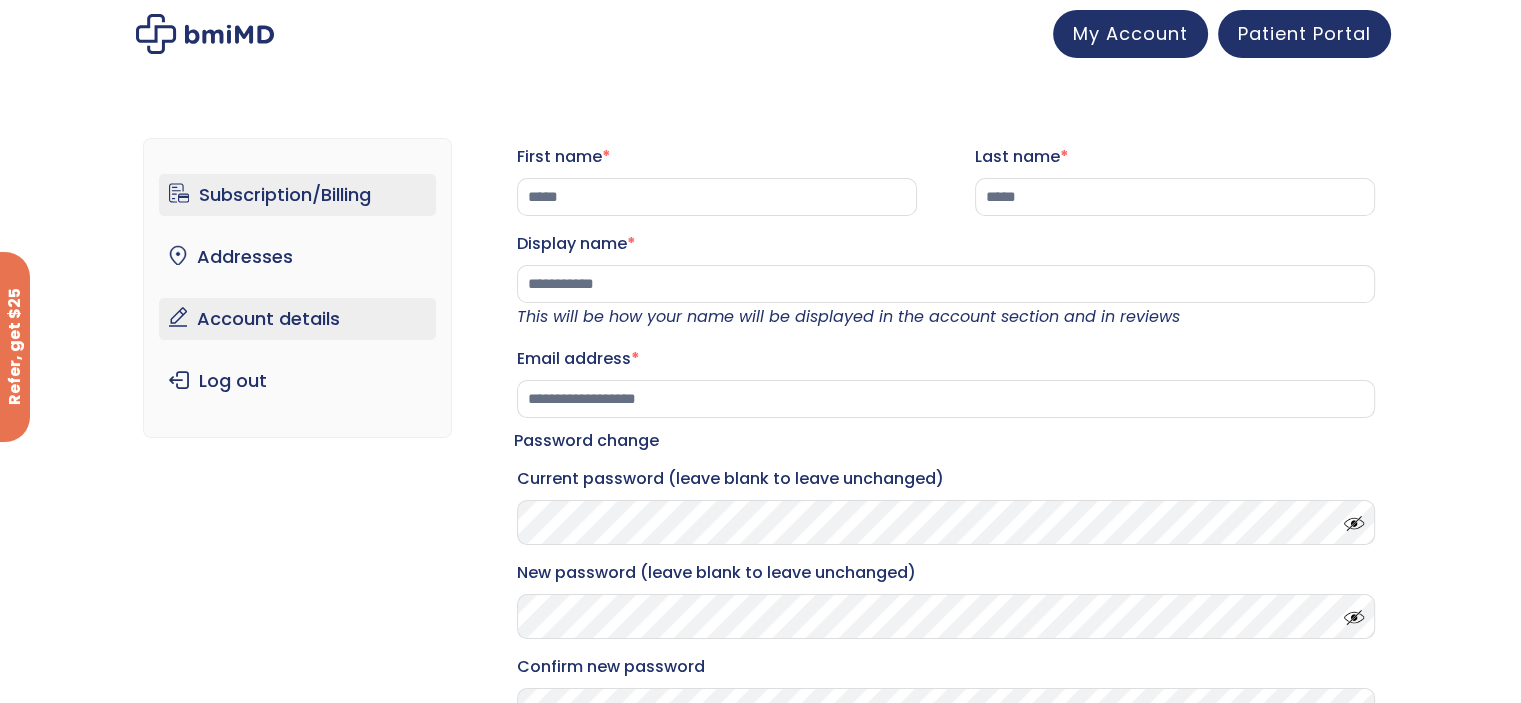 click on "Subscription/Billing" at bounding box center (297, 195) 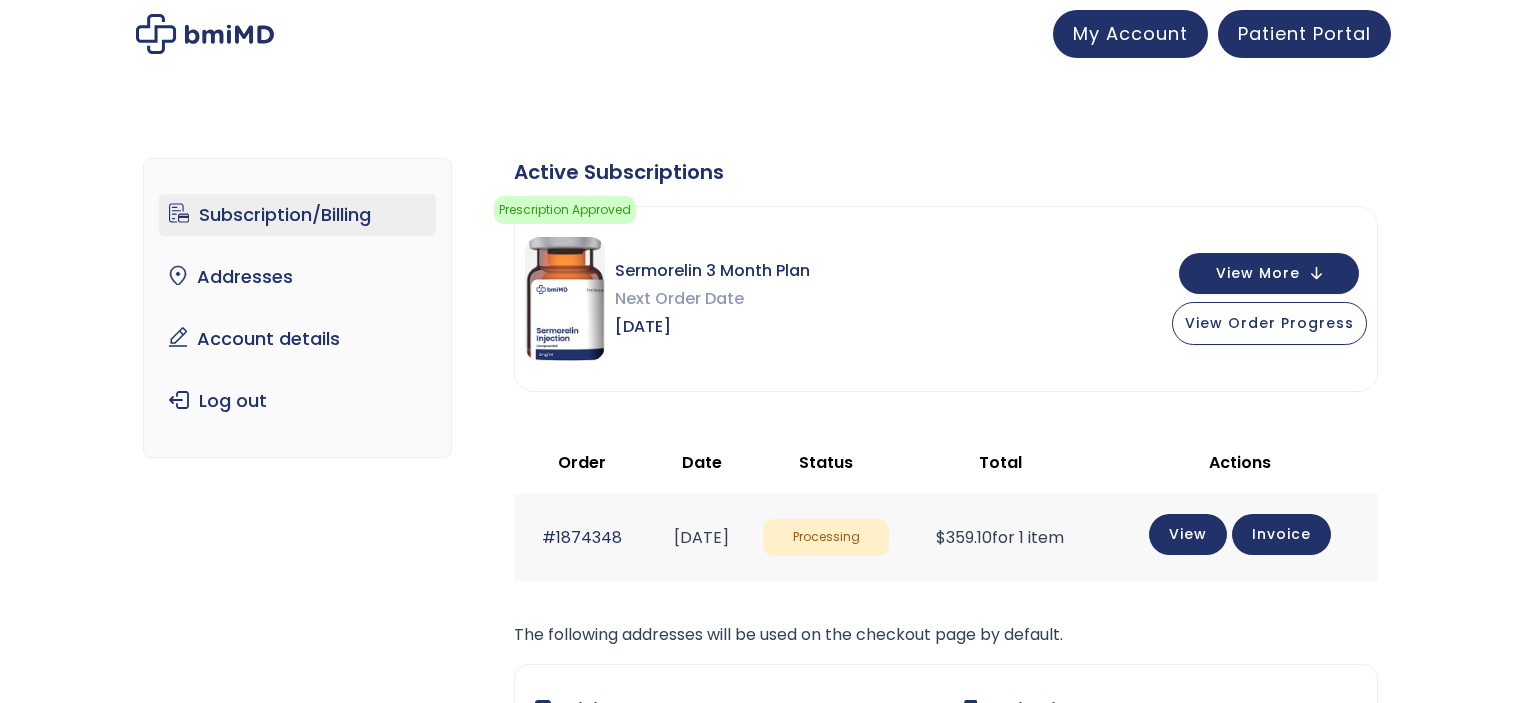 scroll, scrollTop: 0, scrollLeft: 0, axis: both 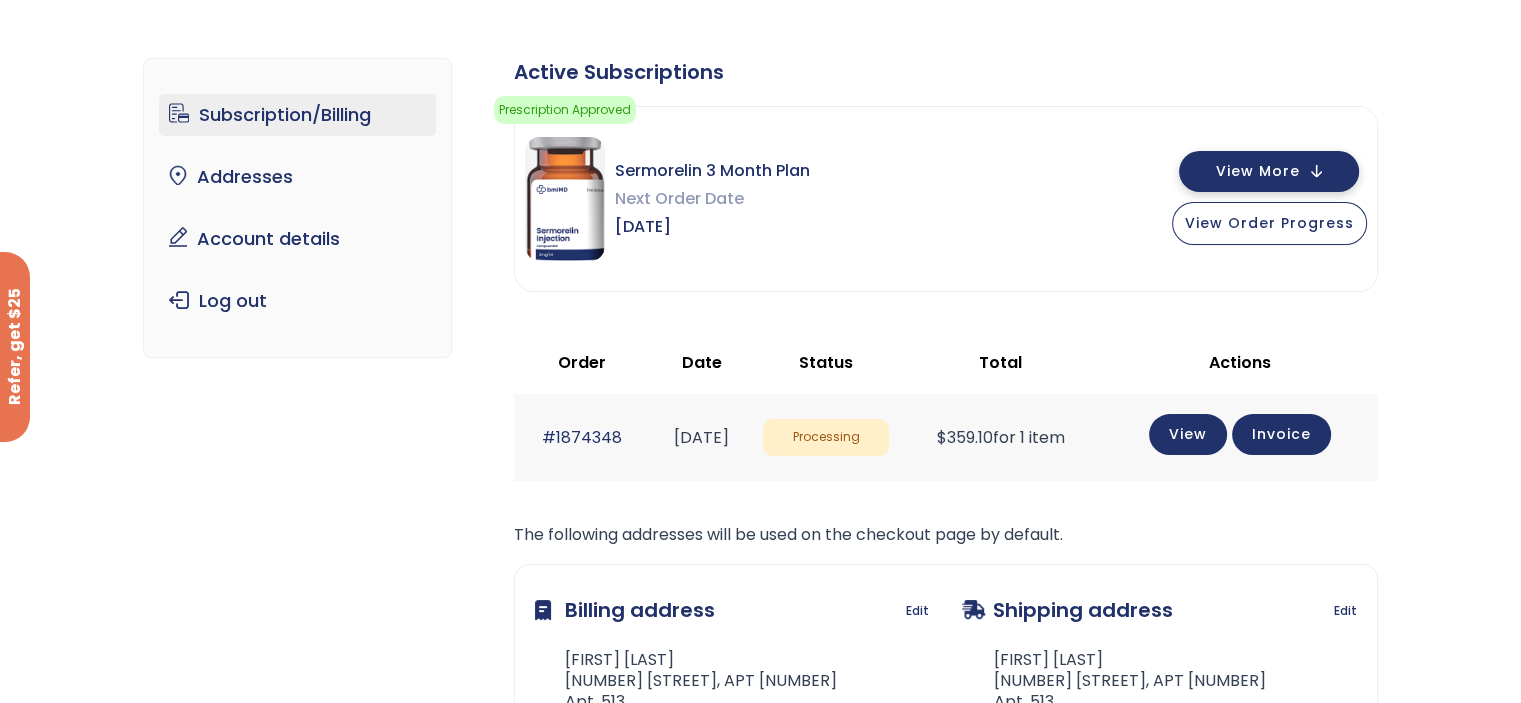 click on "View More" at bounding box center (1269, 171) 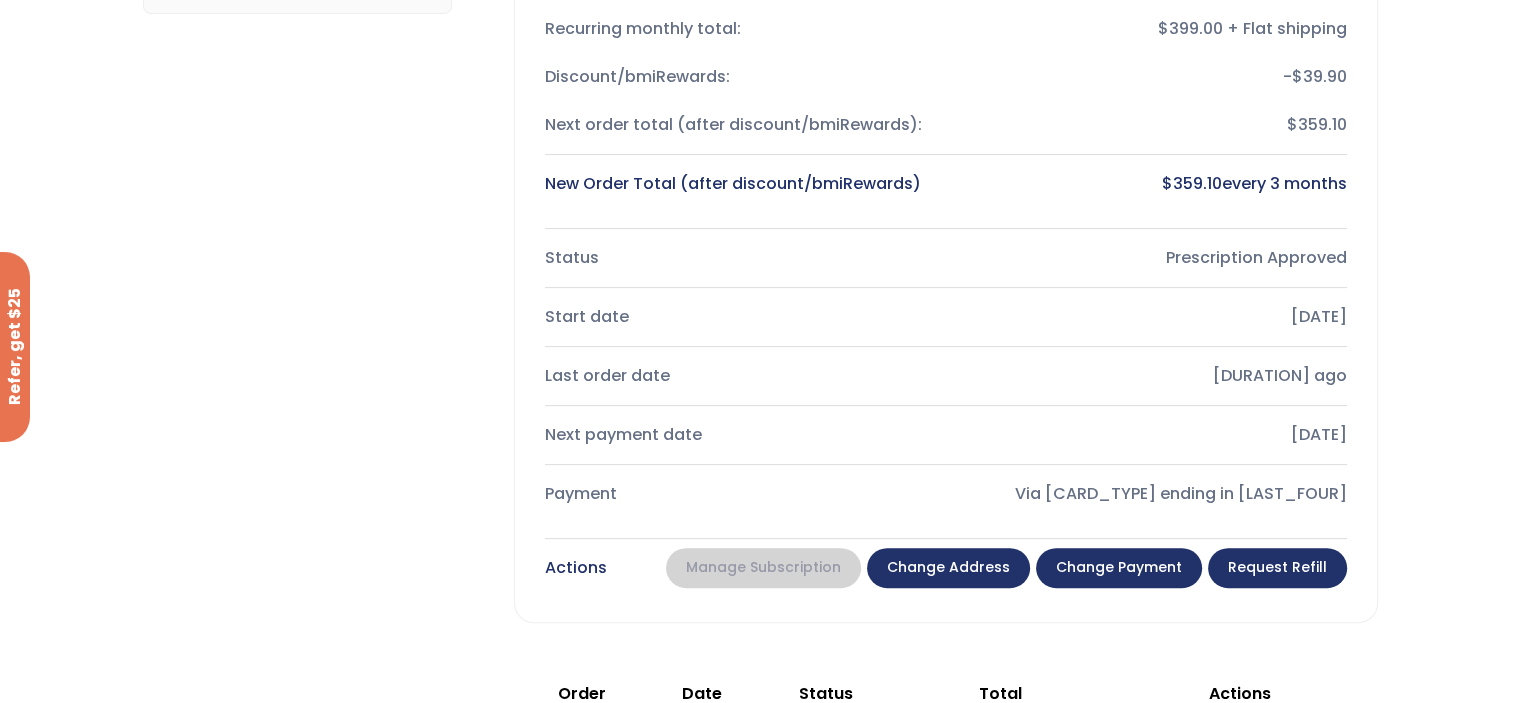 scroll, scrollTop: 500, scrollLeft: 0, axis: vertical 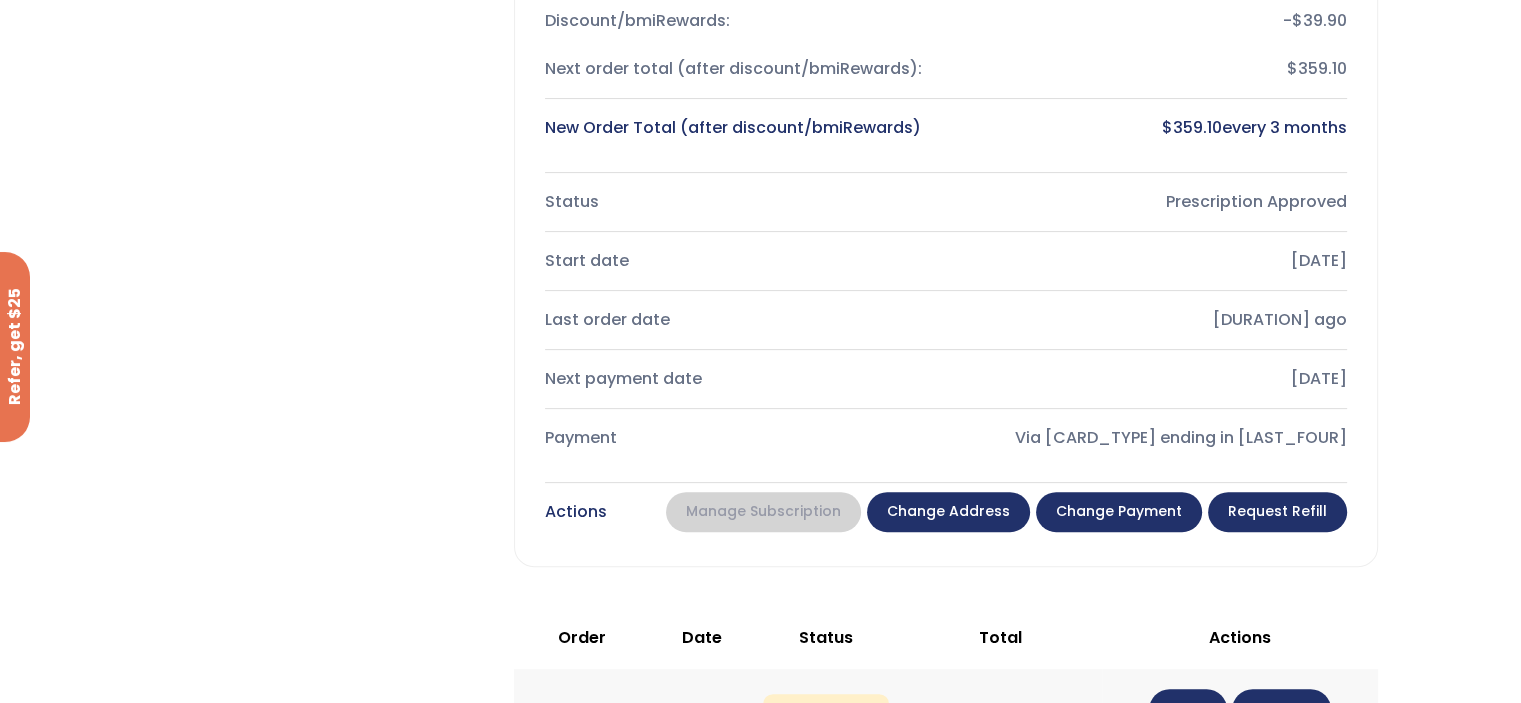 click on "Via MasterCard ending in 7869" at bounding box center [1154, 438] 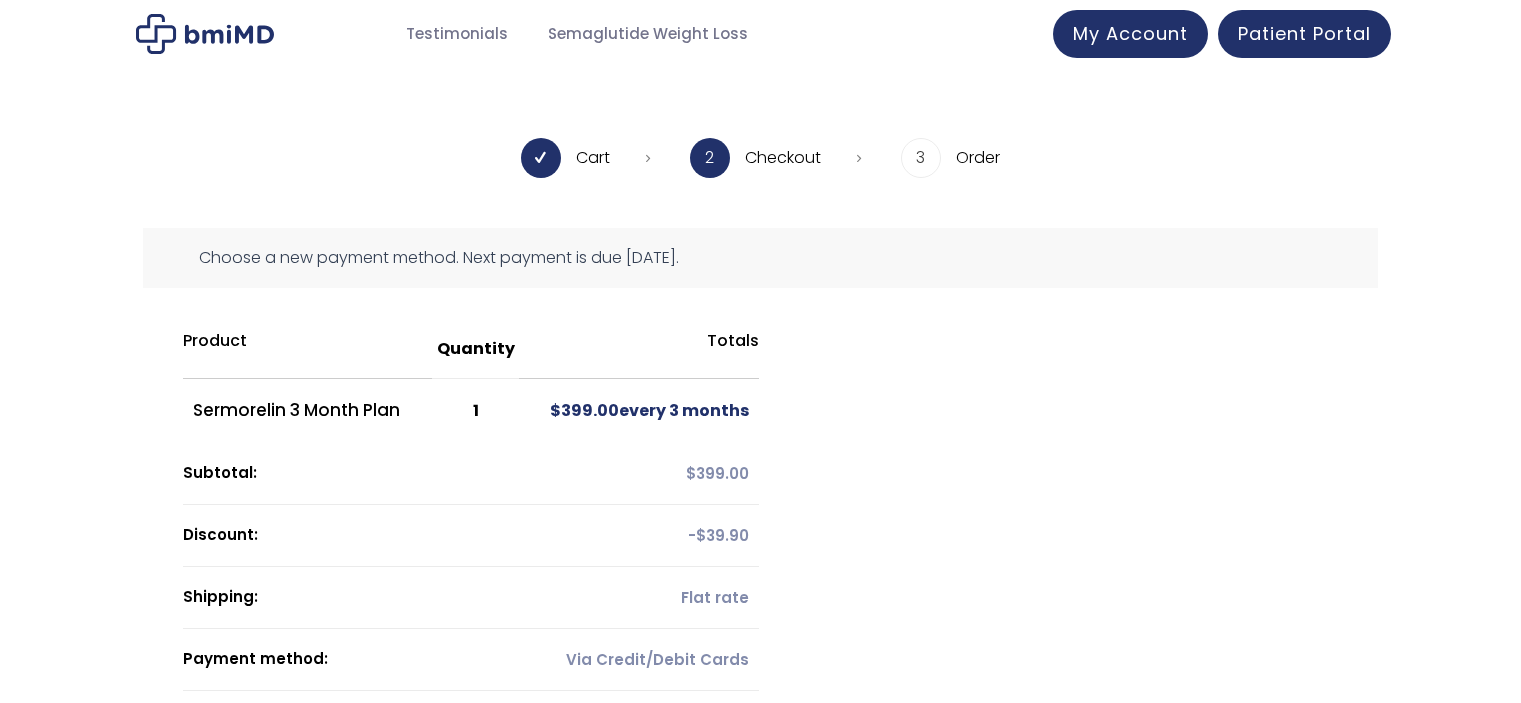 scroll, scrollTop: 0, scrollLeft: 0, axis: both 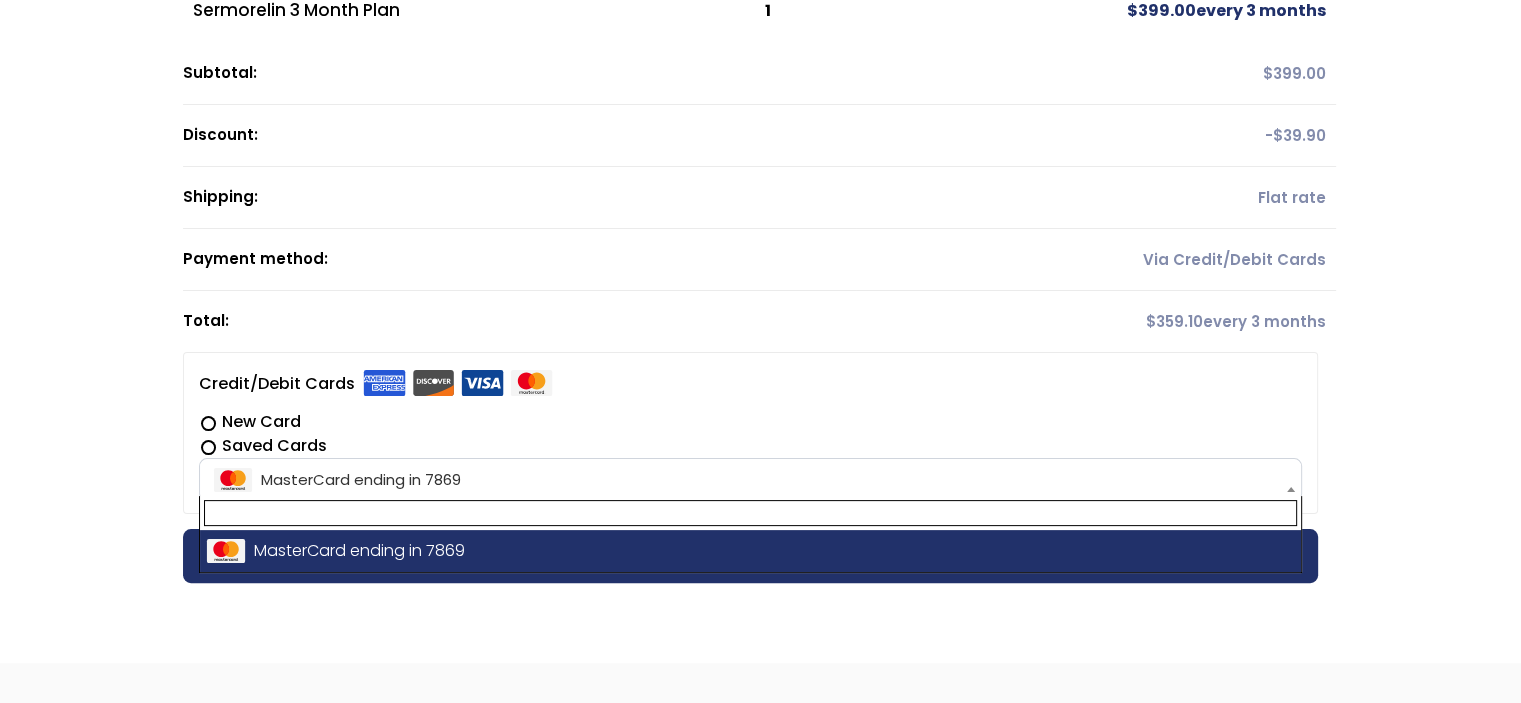 click on "MasterCard ending in 7869" at bounding box center [750, 480] 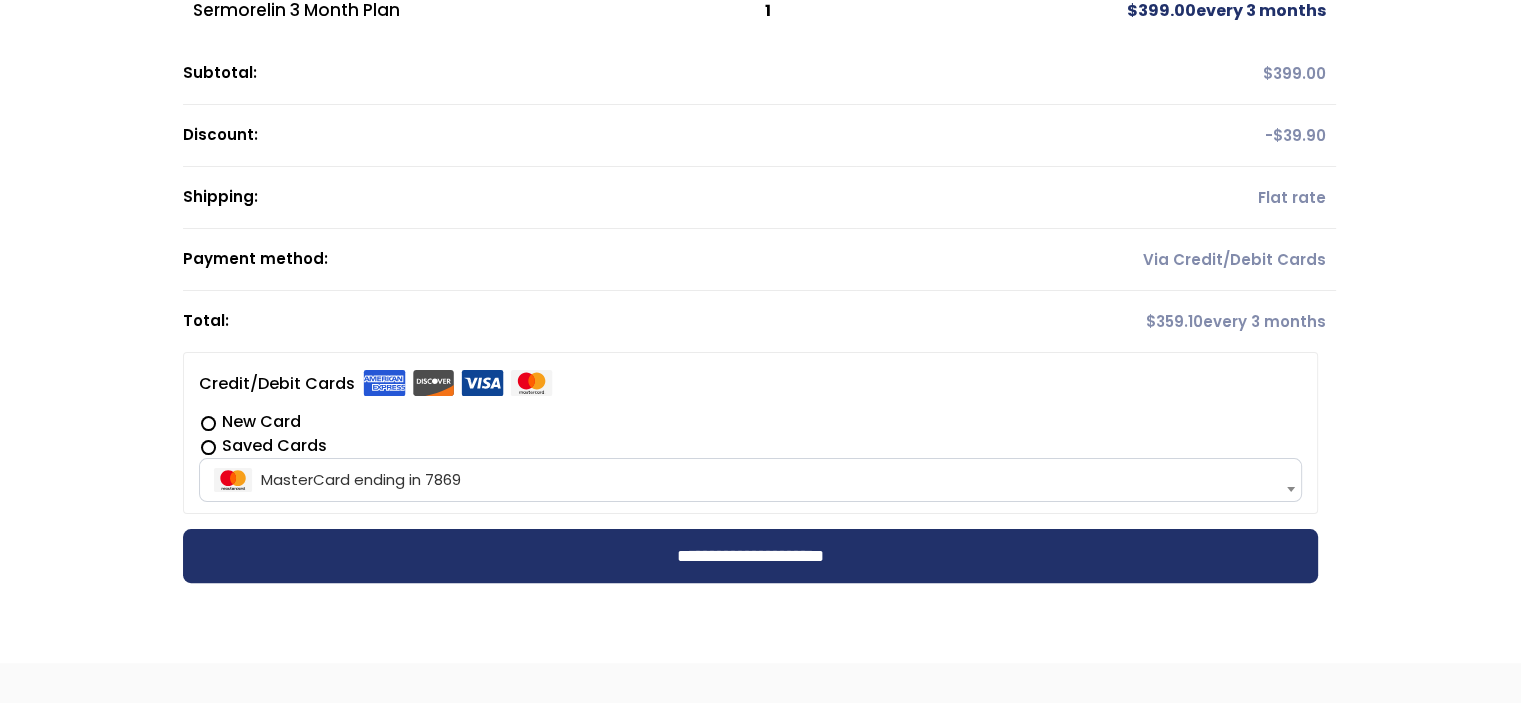 click on "New Card" at bounding box center (750, 422) 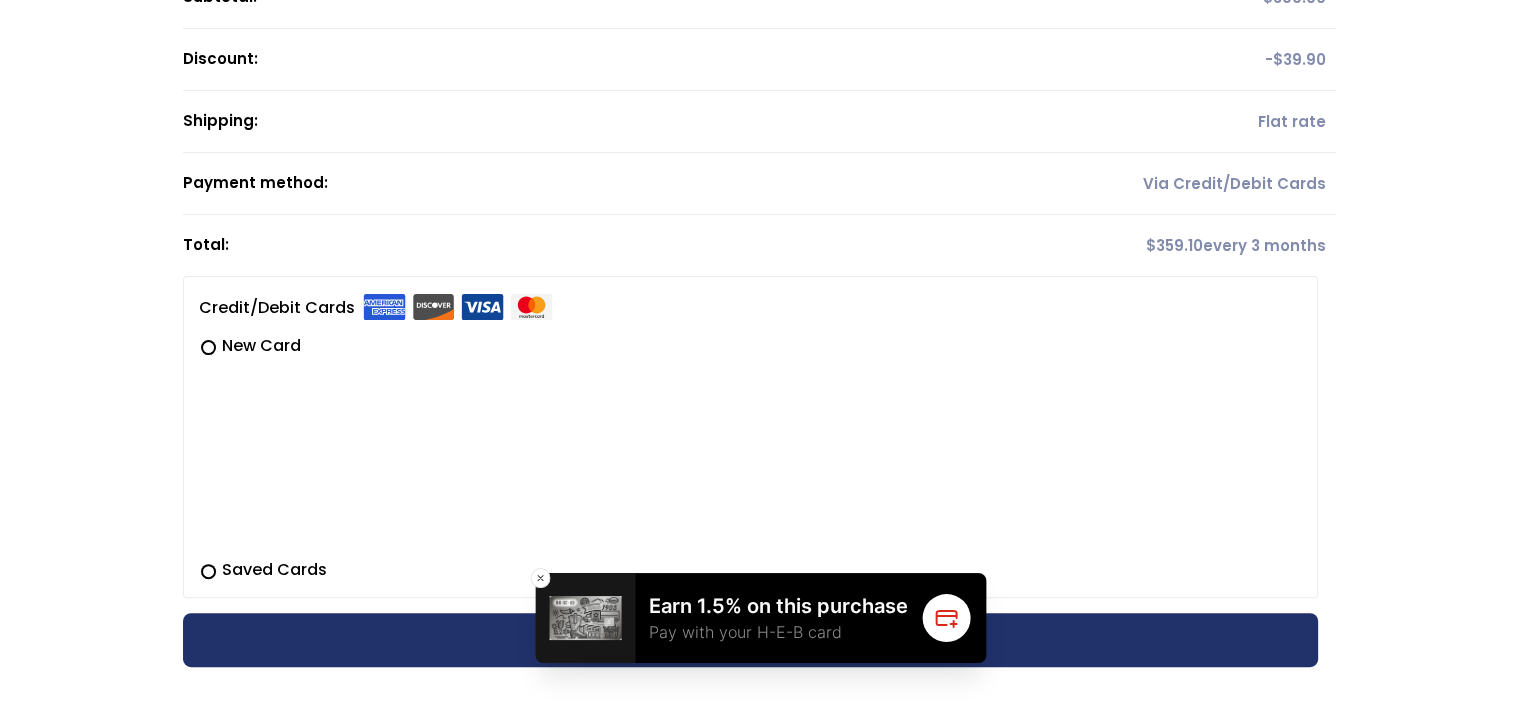 scroll, scrollTop: 600, scrollLeft: 0, axis: vertical 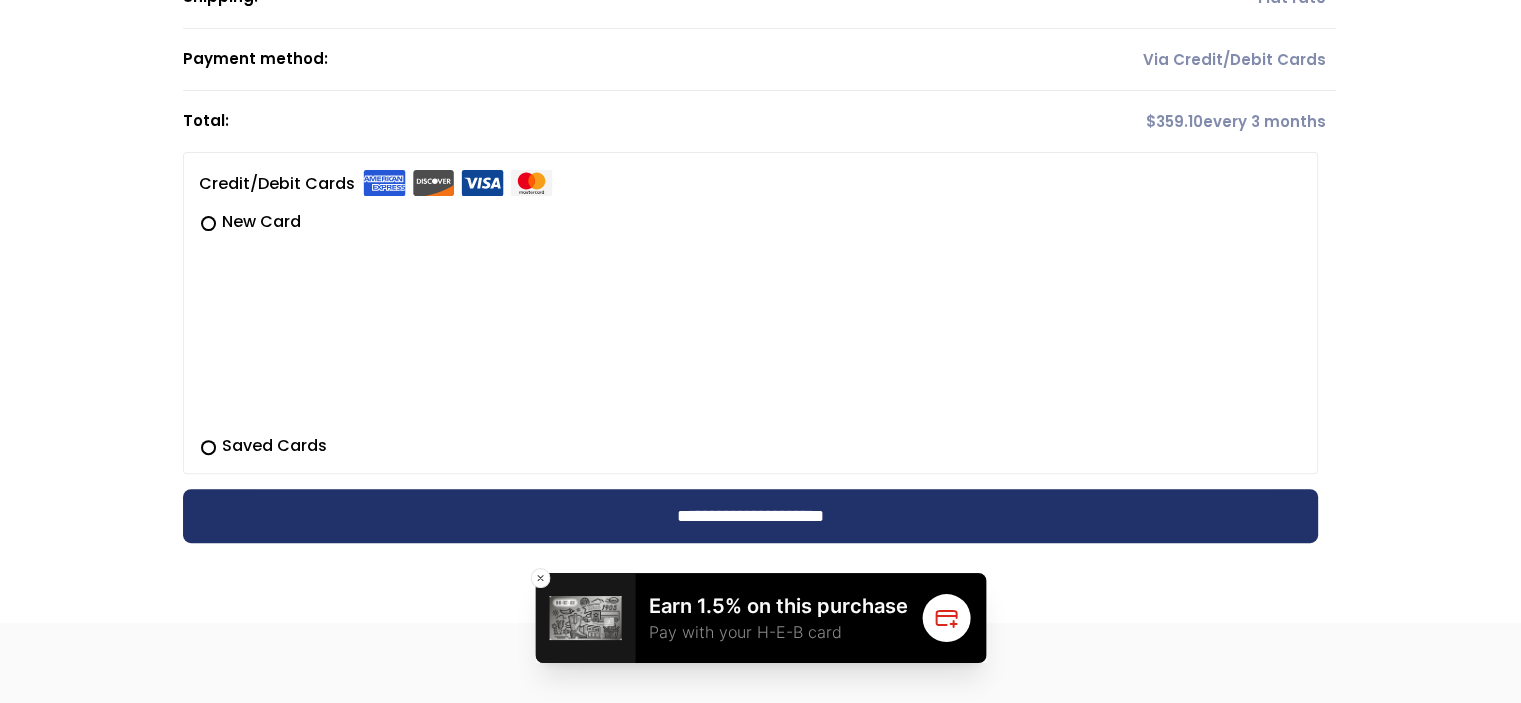 click on "Saved Cards" at bounding box center [750, 446] 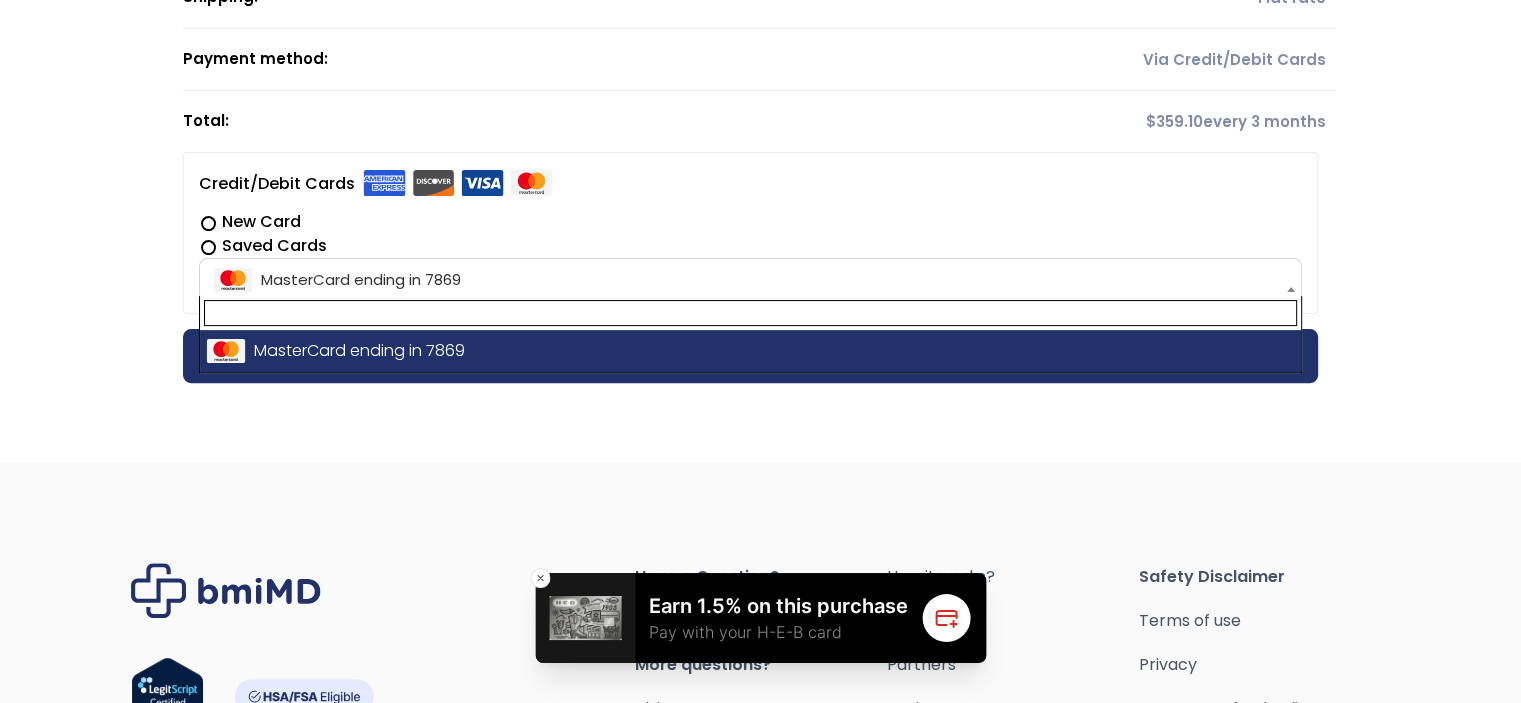 click on "MasterCard ending in 7869" at bounding box center (750, 280) 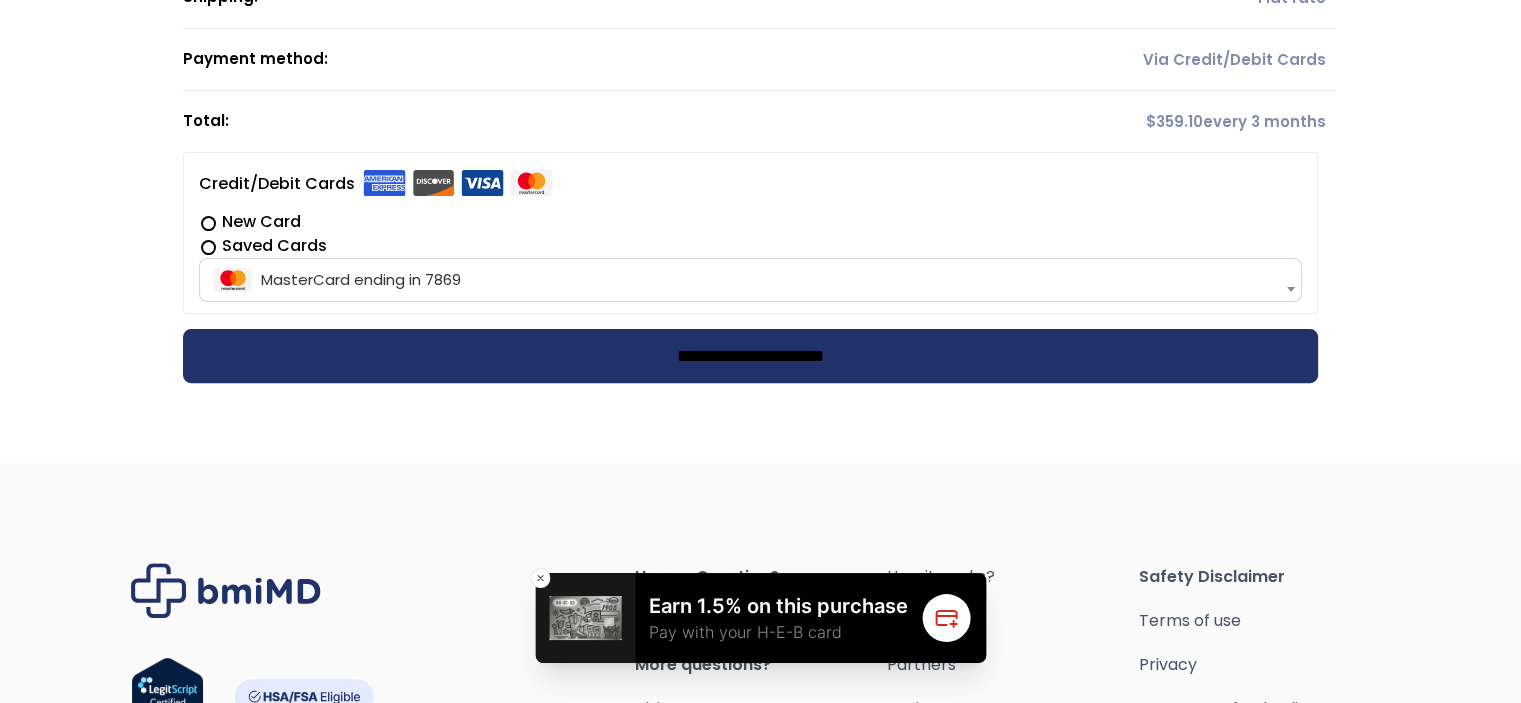 click on "**********" at bounding box center (750, 356) 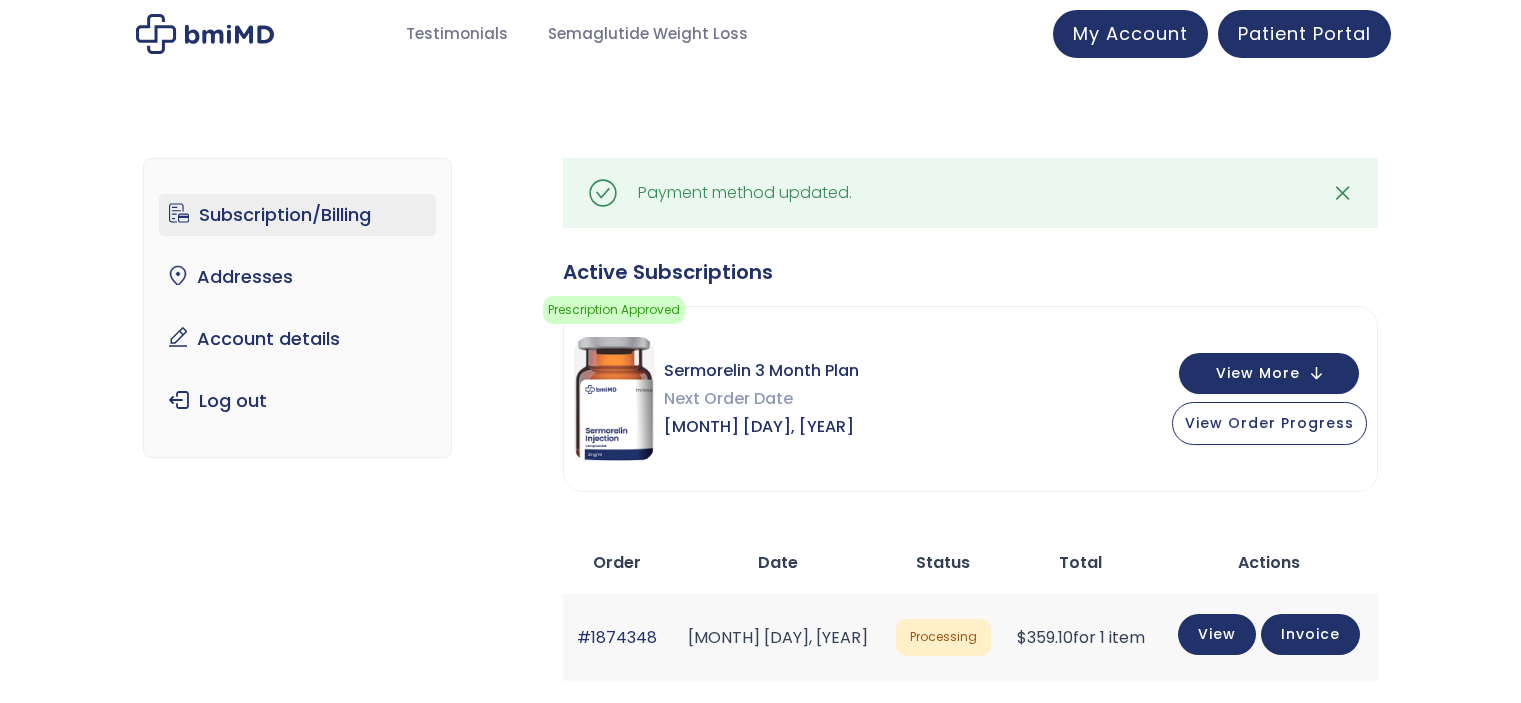 scroll, scrollTop: 0, scrollLeft: 0, axis: both 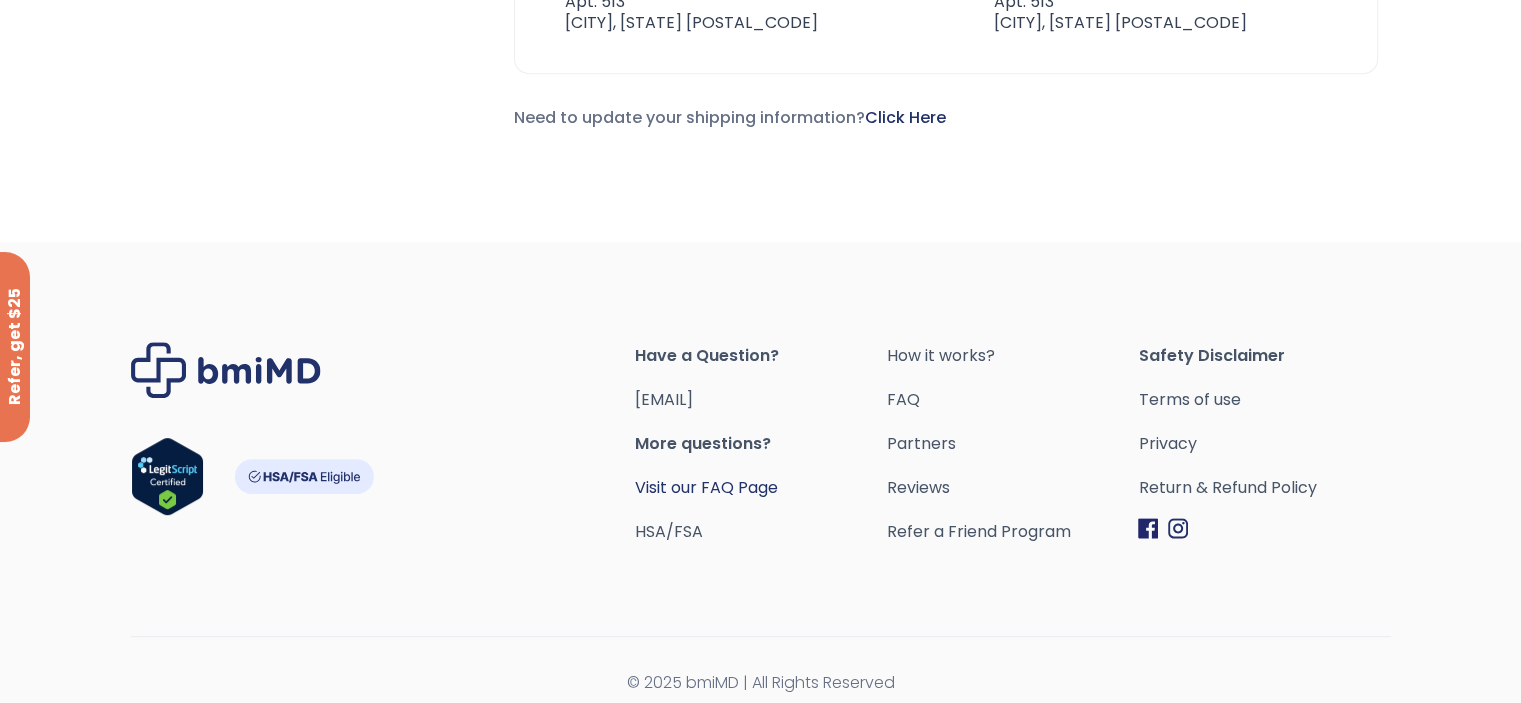 click on "Visit our FAQ Page" at bounding box center (706, 487) 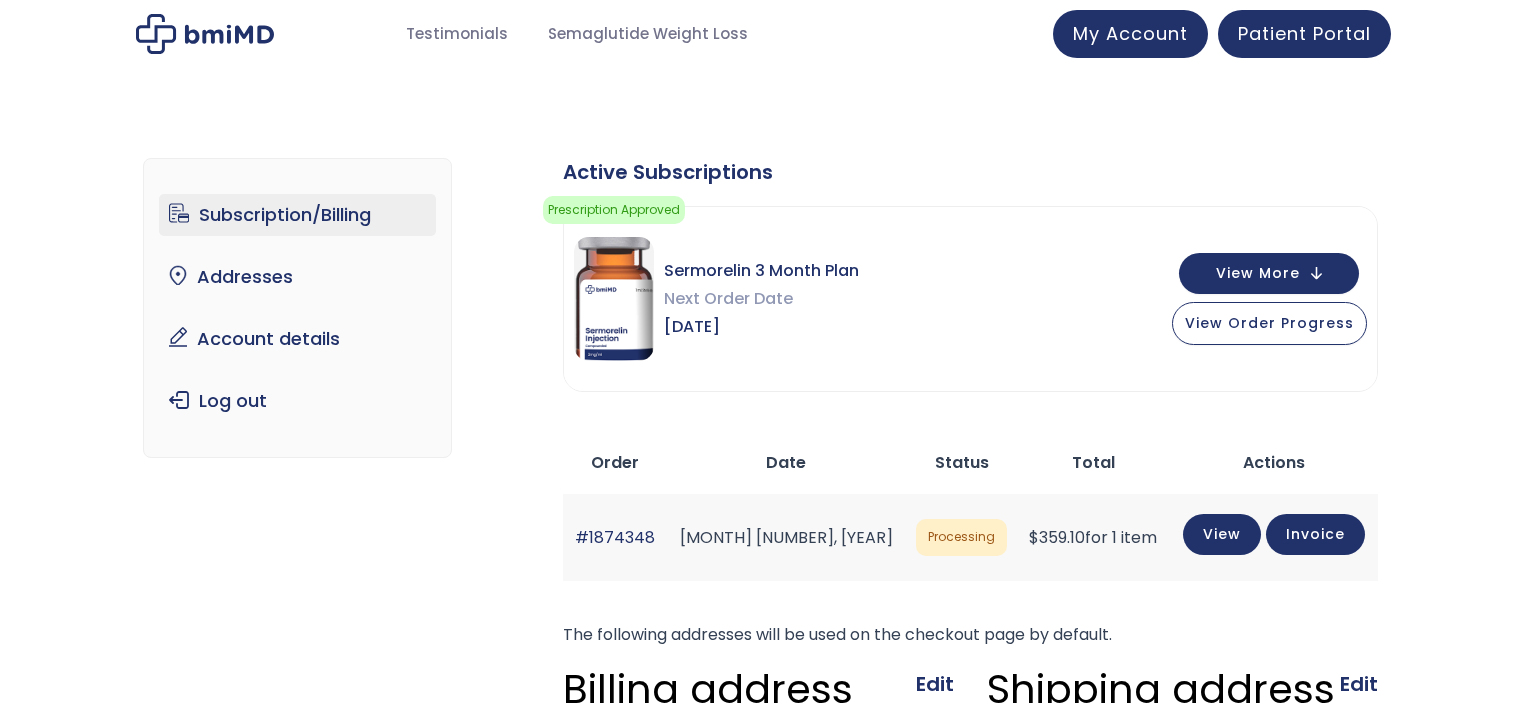 scroll, scrollTop: 0, scrollLeft: 0, axis: both 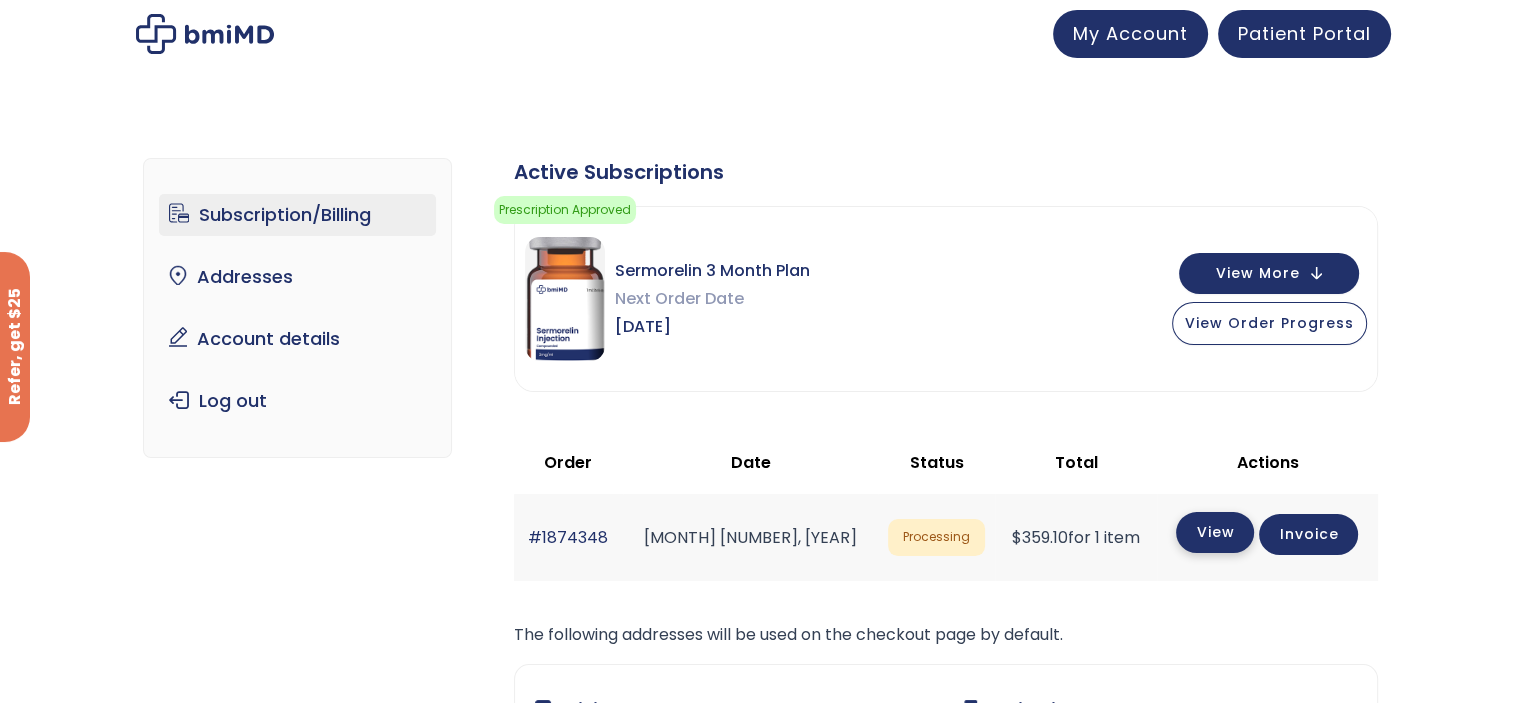 click on "View" at bounding box center (1215, 532) 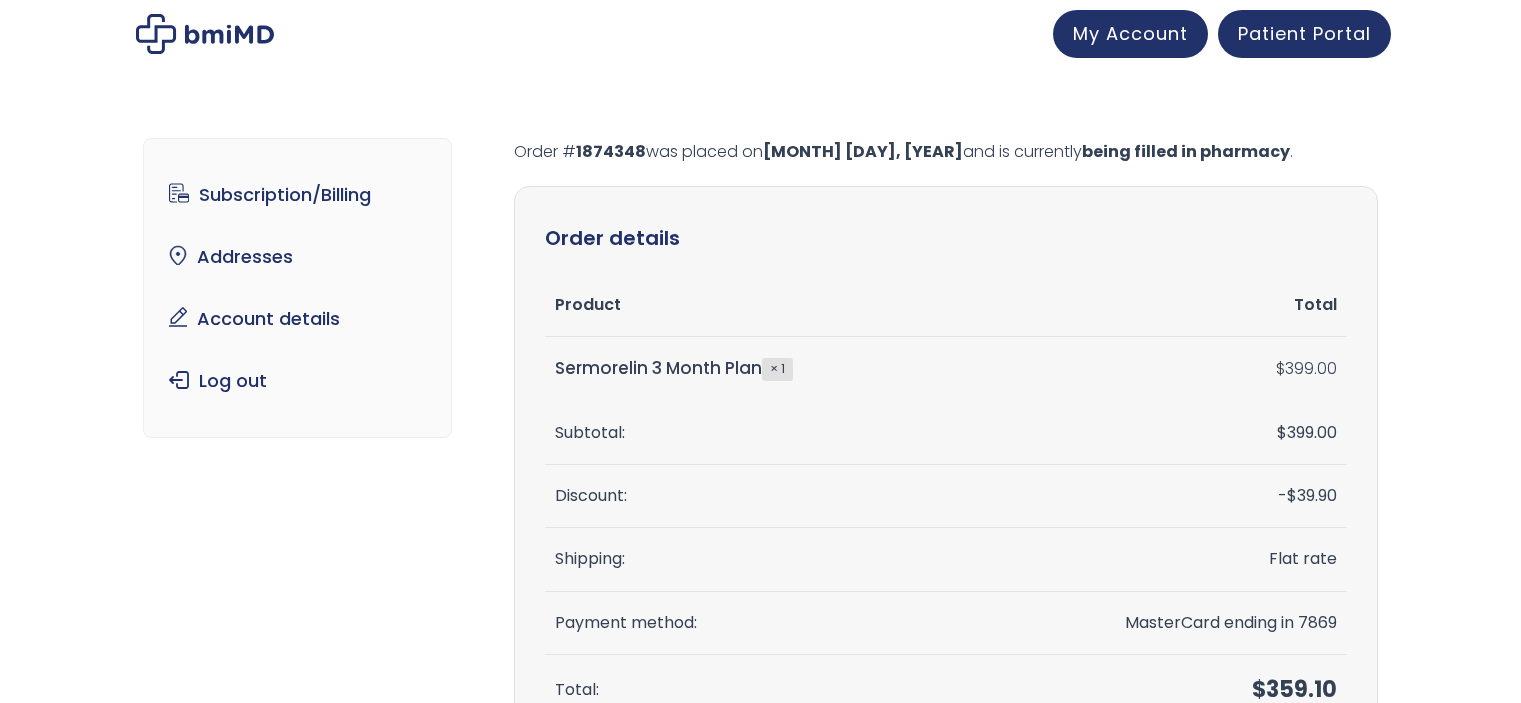 scroll, scrollTop: 0, scrollLeft: 0, axis: both 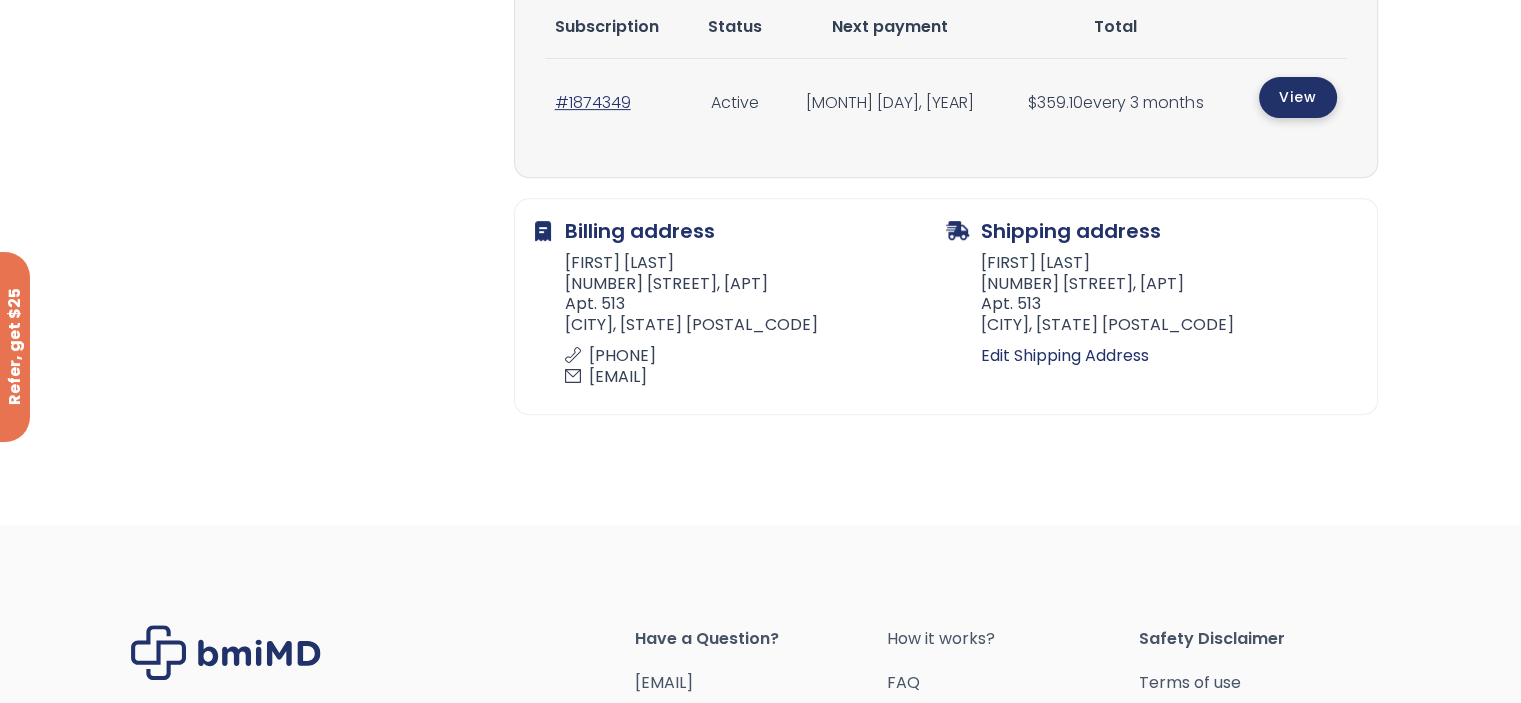 click on "View" at bounding box center (1298, 97) 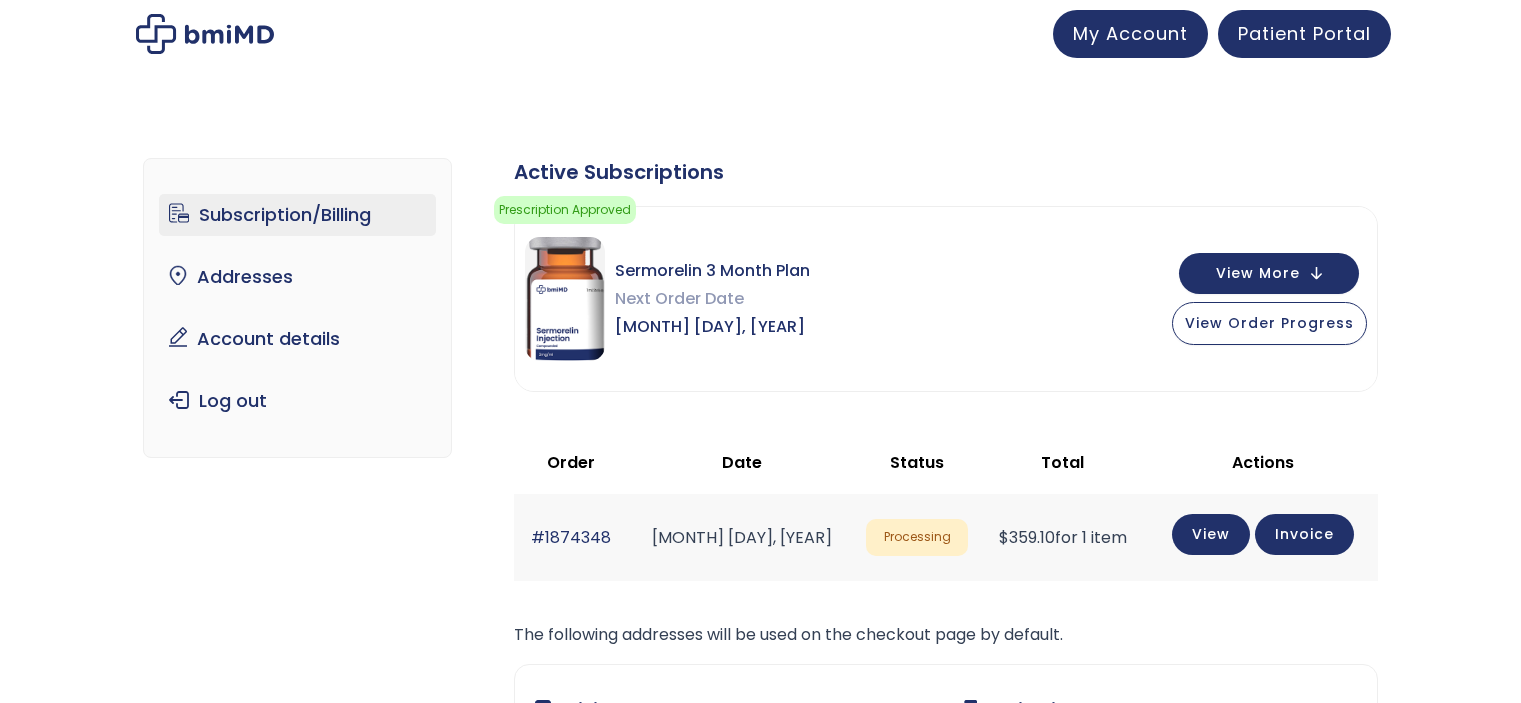 scroll, scrollTop: 0, scrollLeft: 0, axis: both 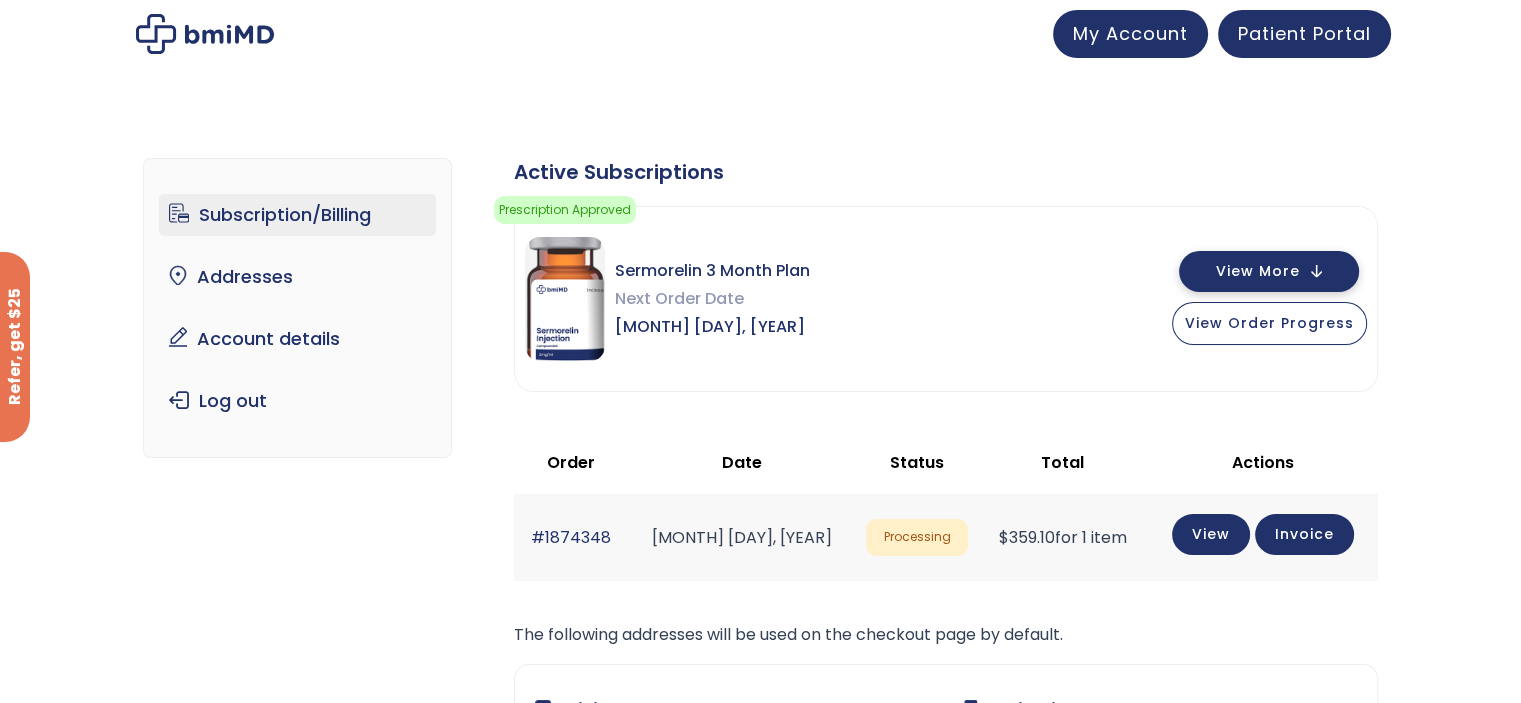 click on "View More" at bounding box center (1258, 271) 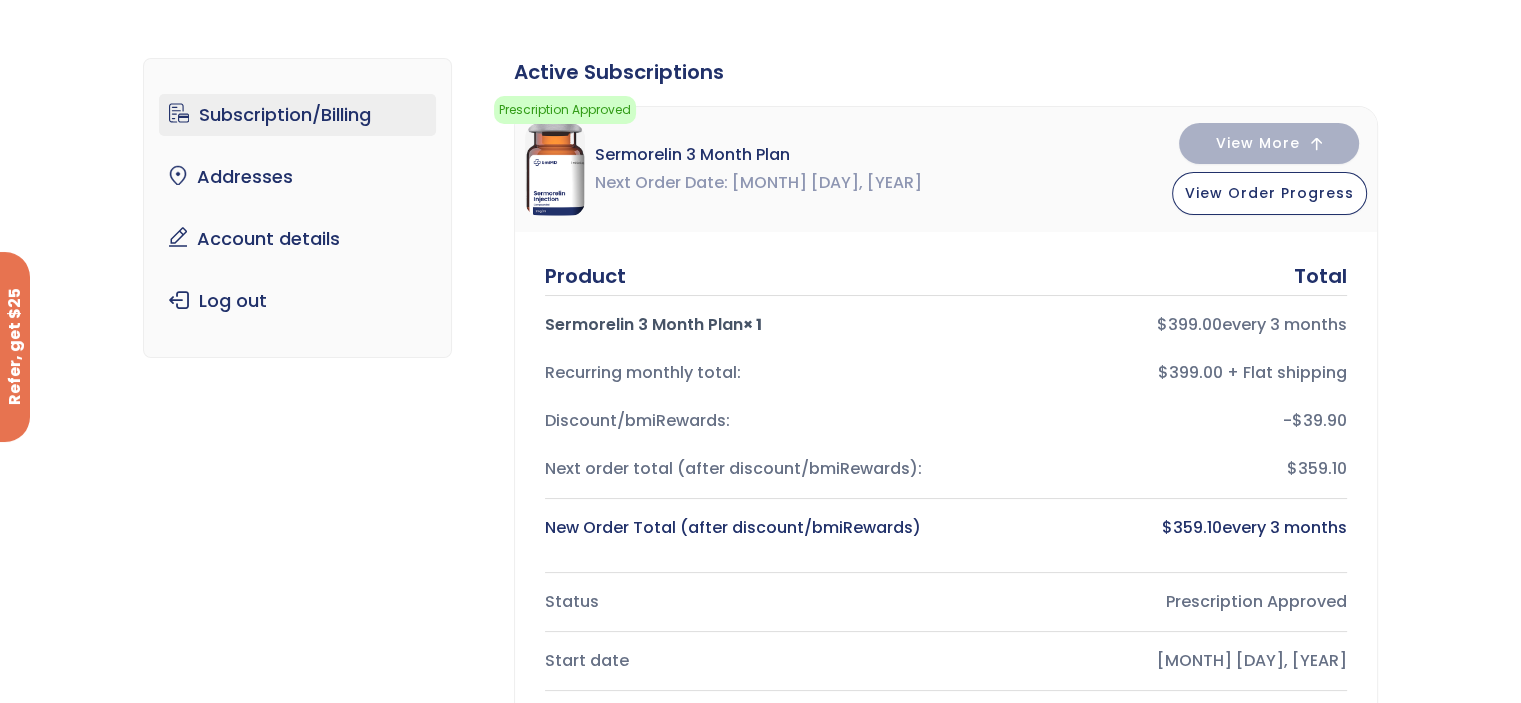 scroll, scrollTop: 0, scrollLeft: 0, axis: both 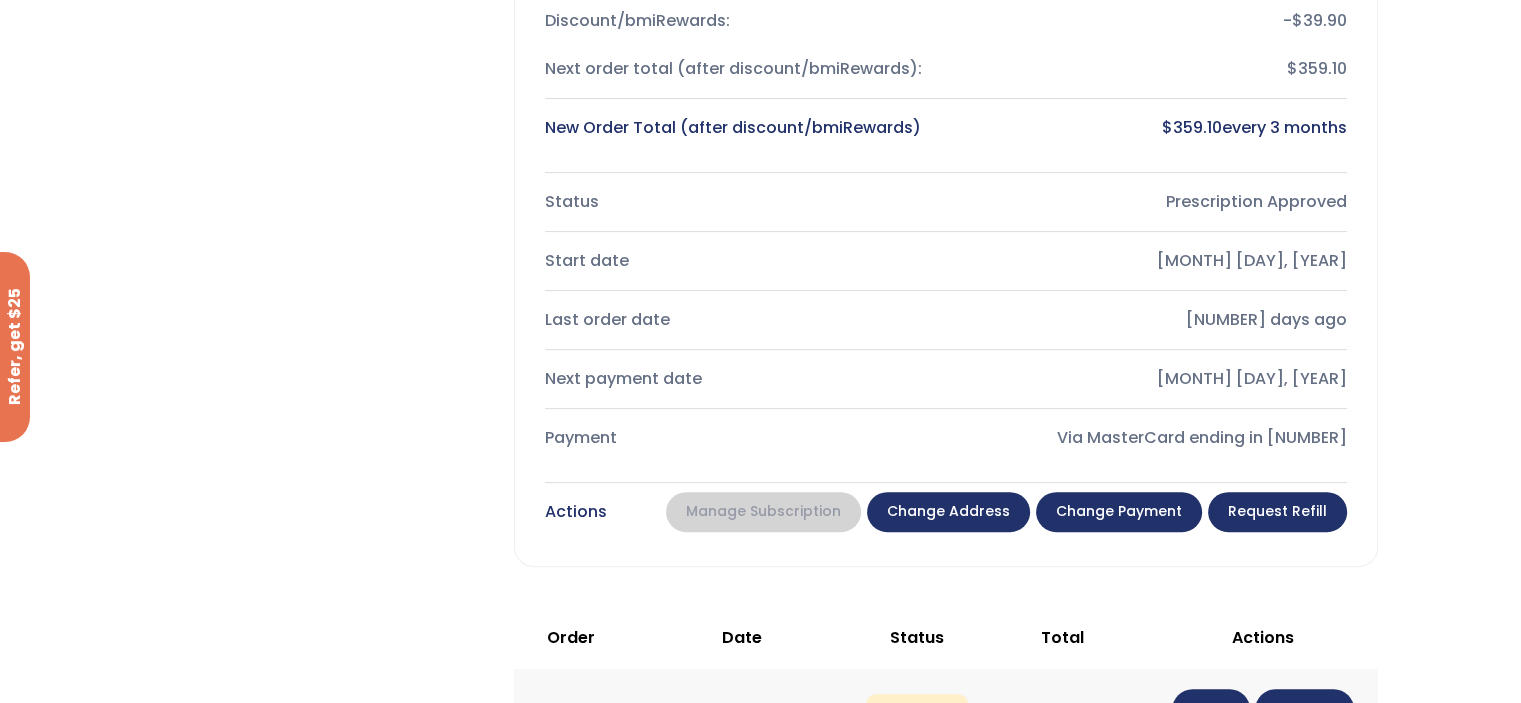 click on "Change payment" at bounding box center (1119, 512) 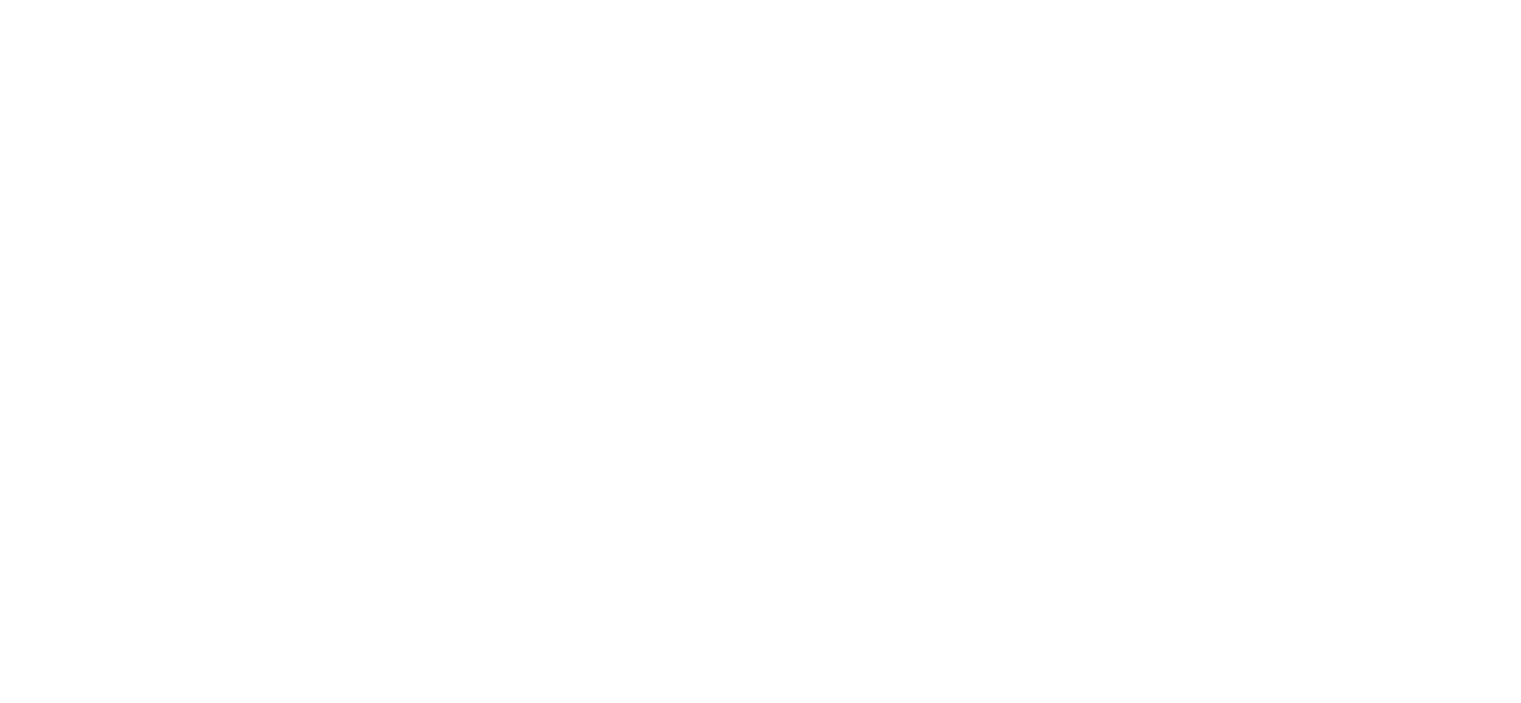 scroll, scrollTop: 0, scrollLeft: 0, axis: both 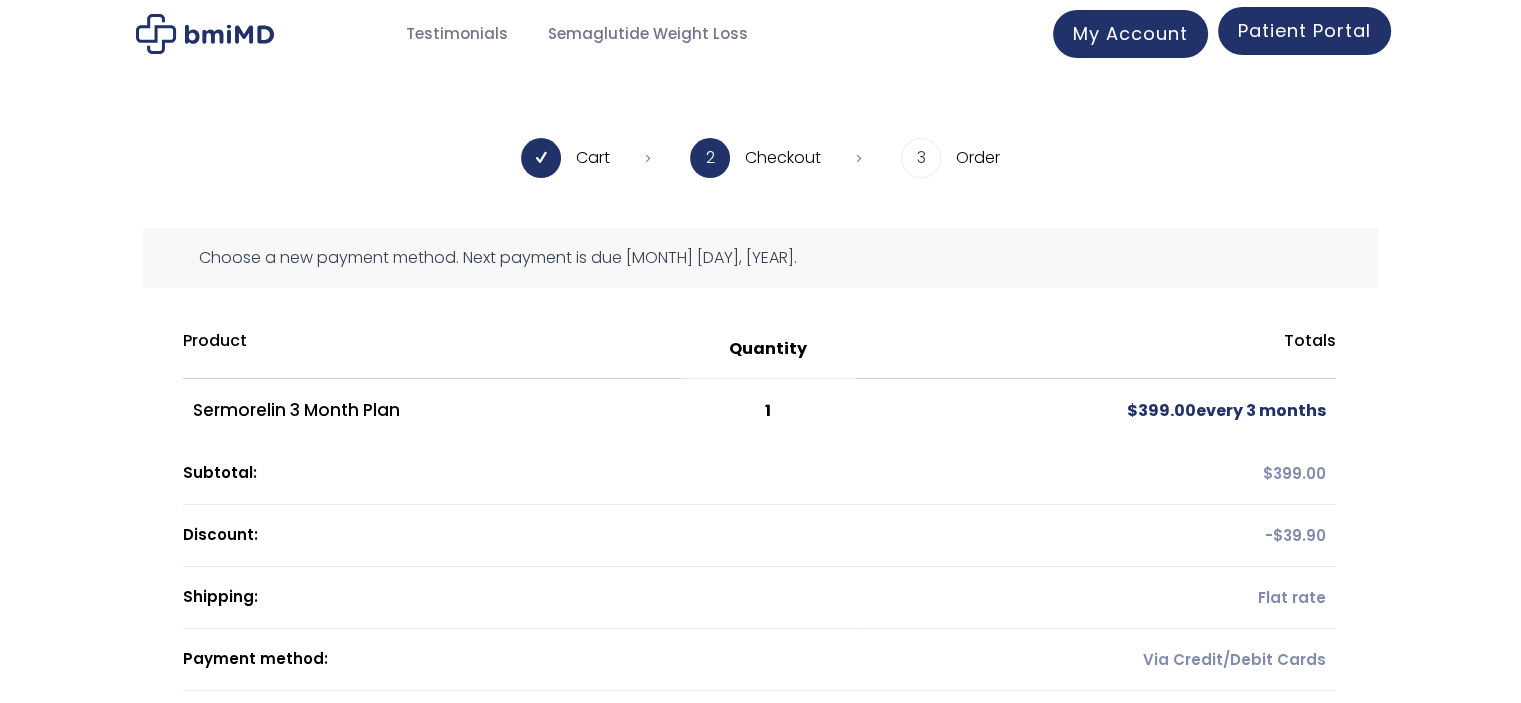 click on "Patient Portal" at bounding box center [1304, 30] 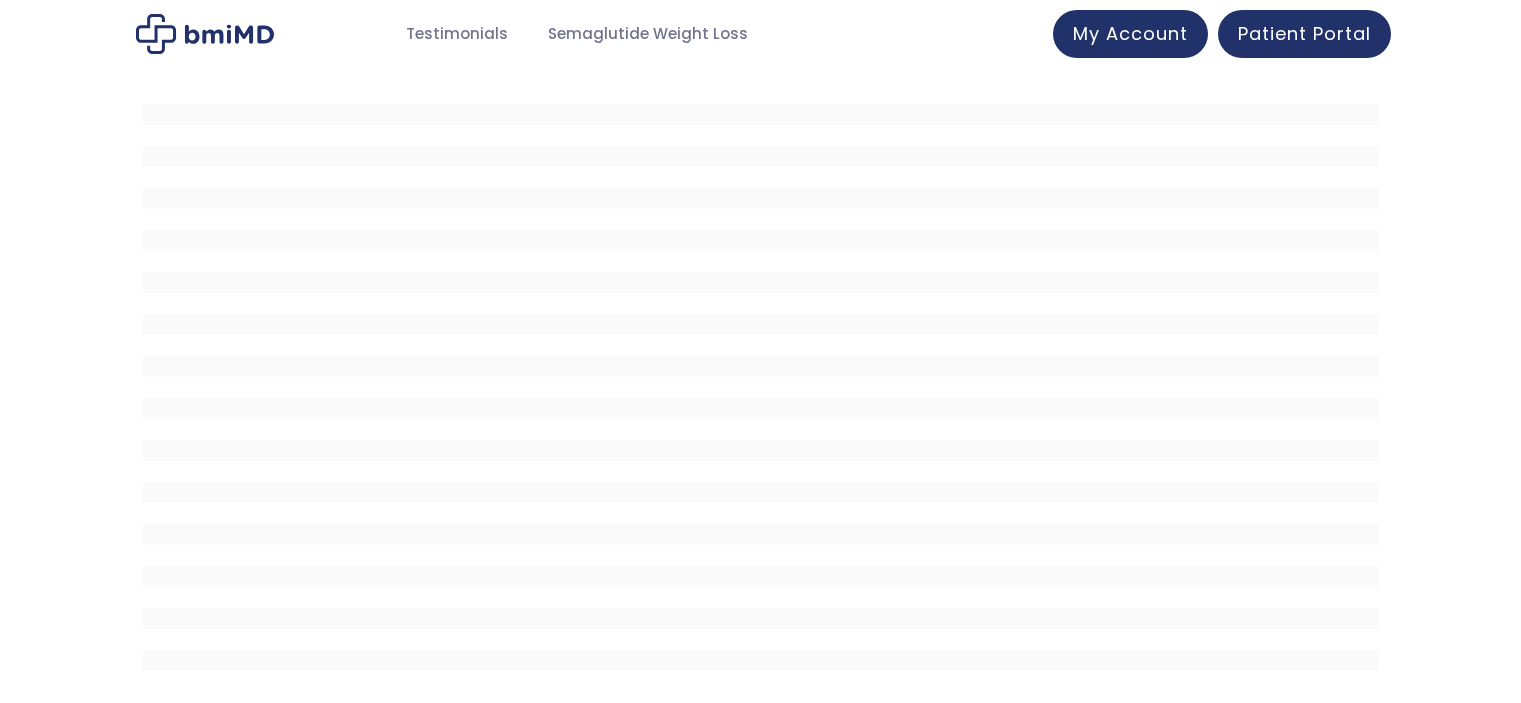 scroll, scrollTop: 0, scrollLeft: 0, axis: both 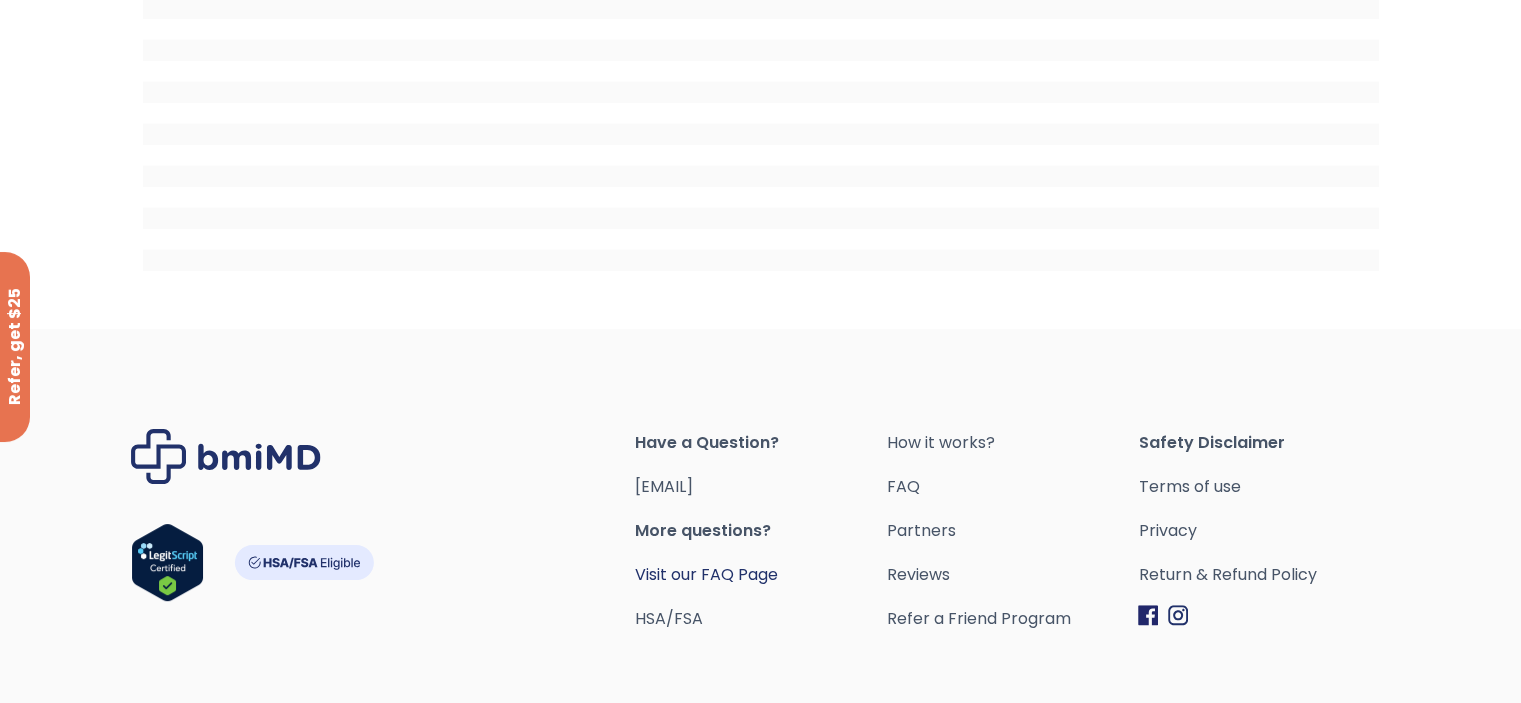 click on "Visit our FAQ Page" at bounding box center (706, 574) 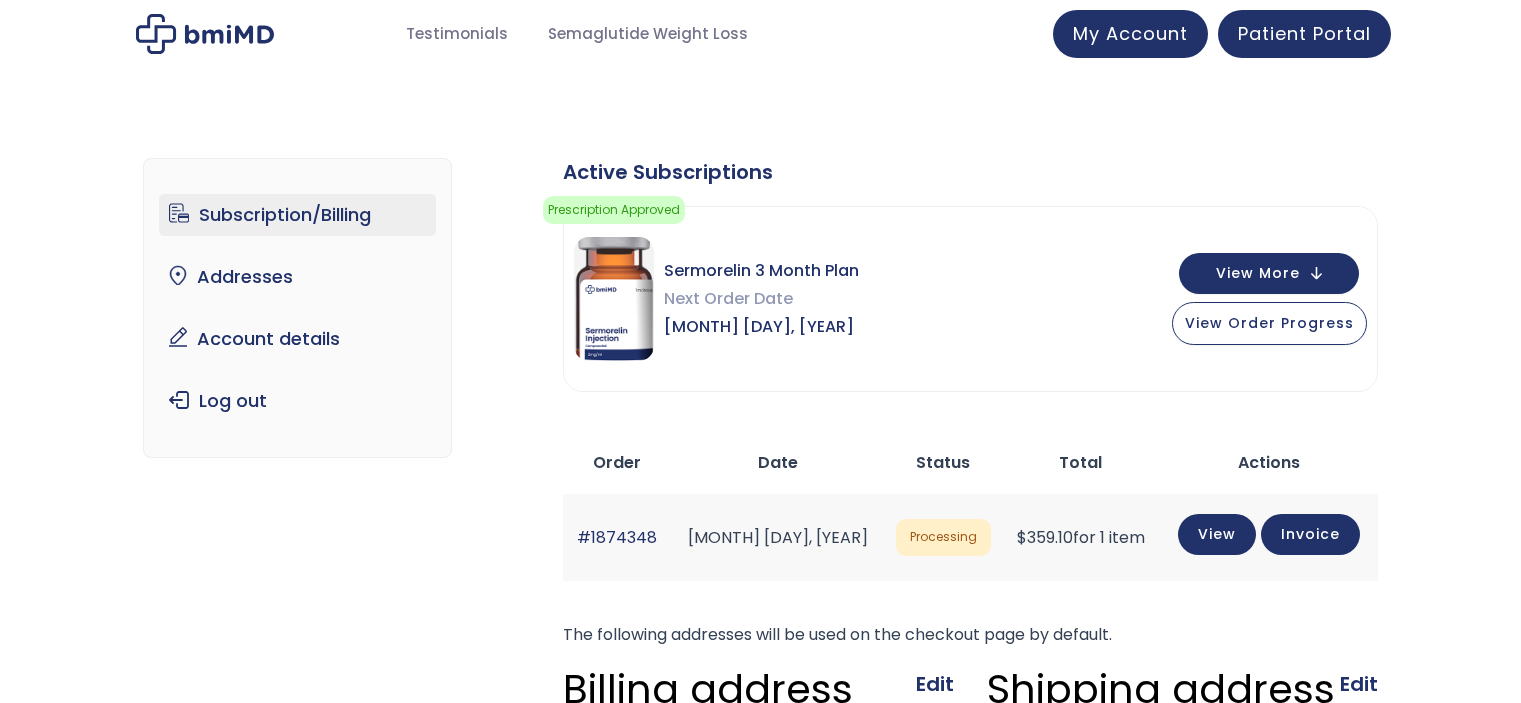 scroll, scrollTop: 0, scrollLeft: 0, axis: both 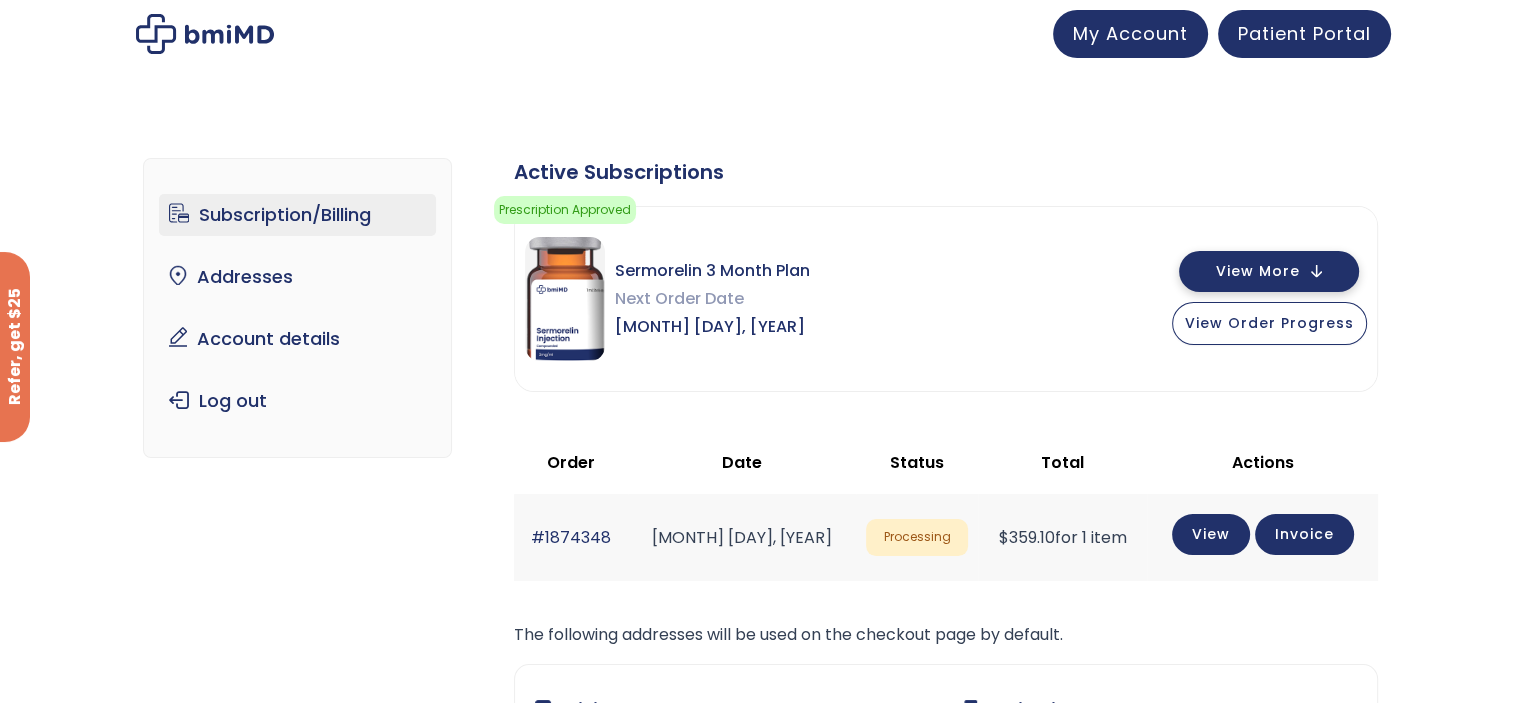 click on "View More" at bounding box center (1258, 271) 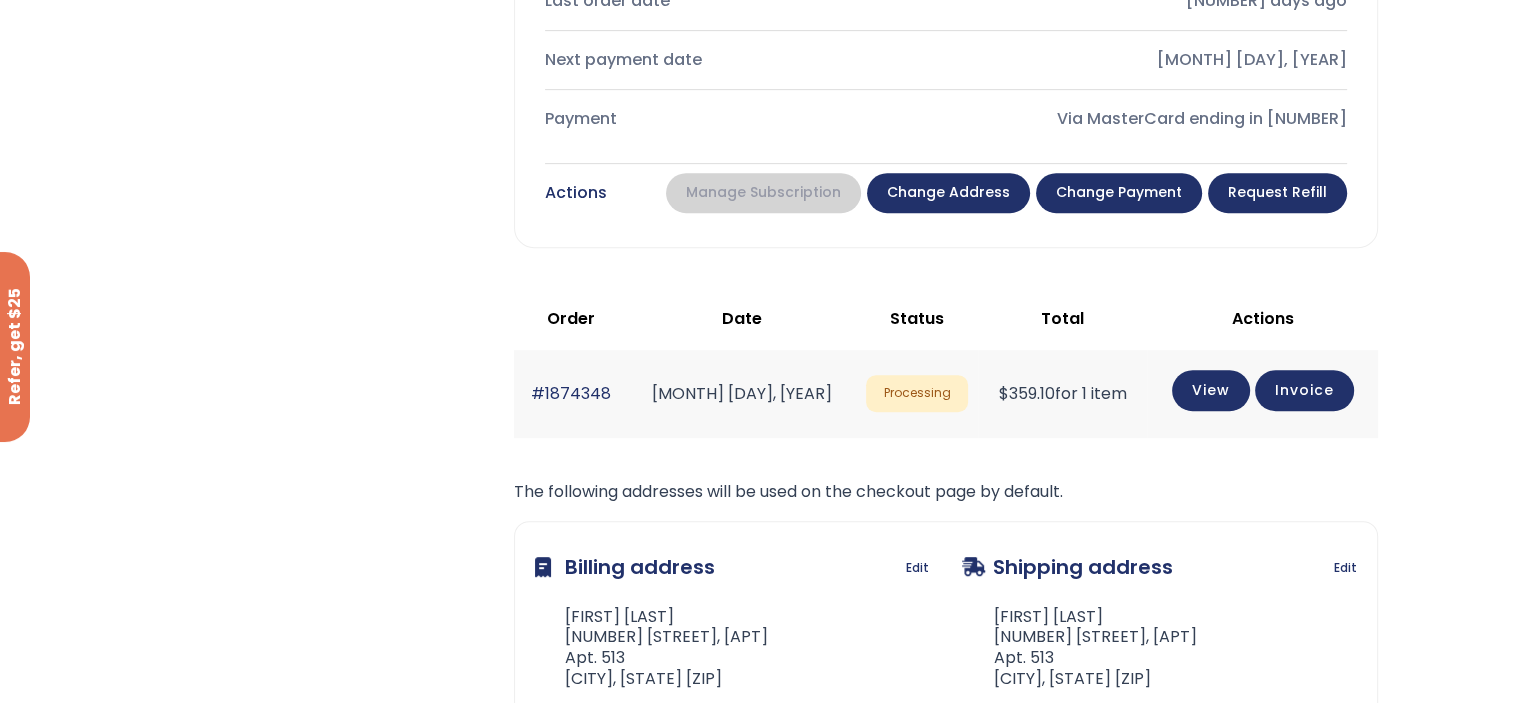 scroll, scrollTop: 700, scrollLeft: 0, axis: vertical 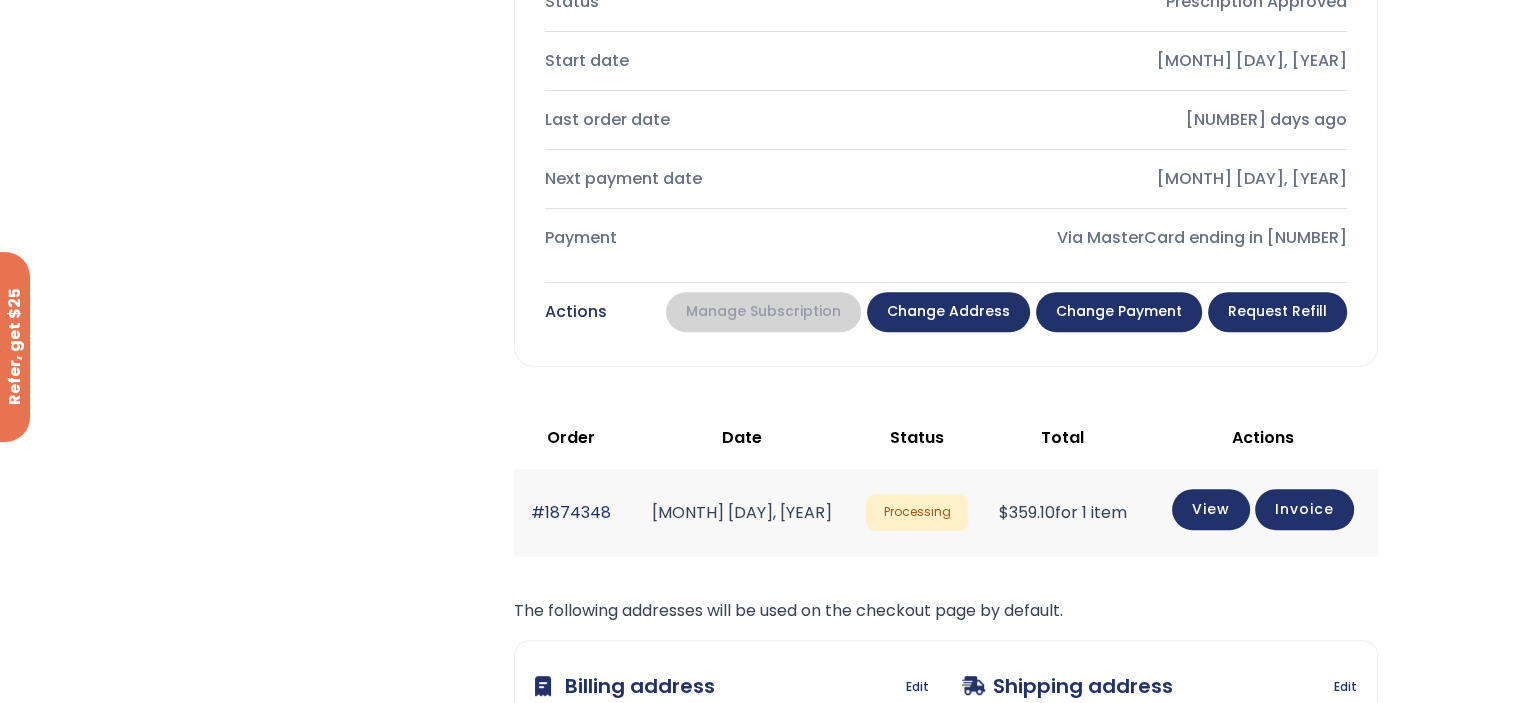 click on "Change payment" at bounding box center [1119, 312] 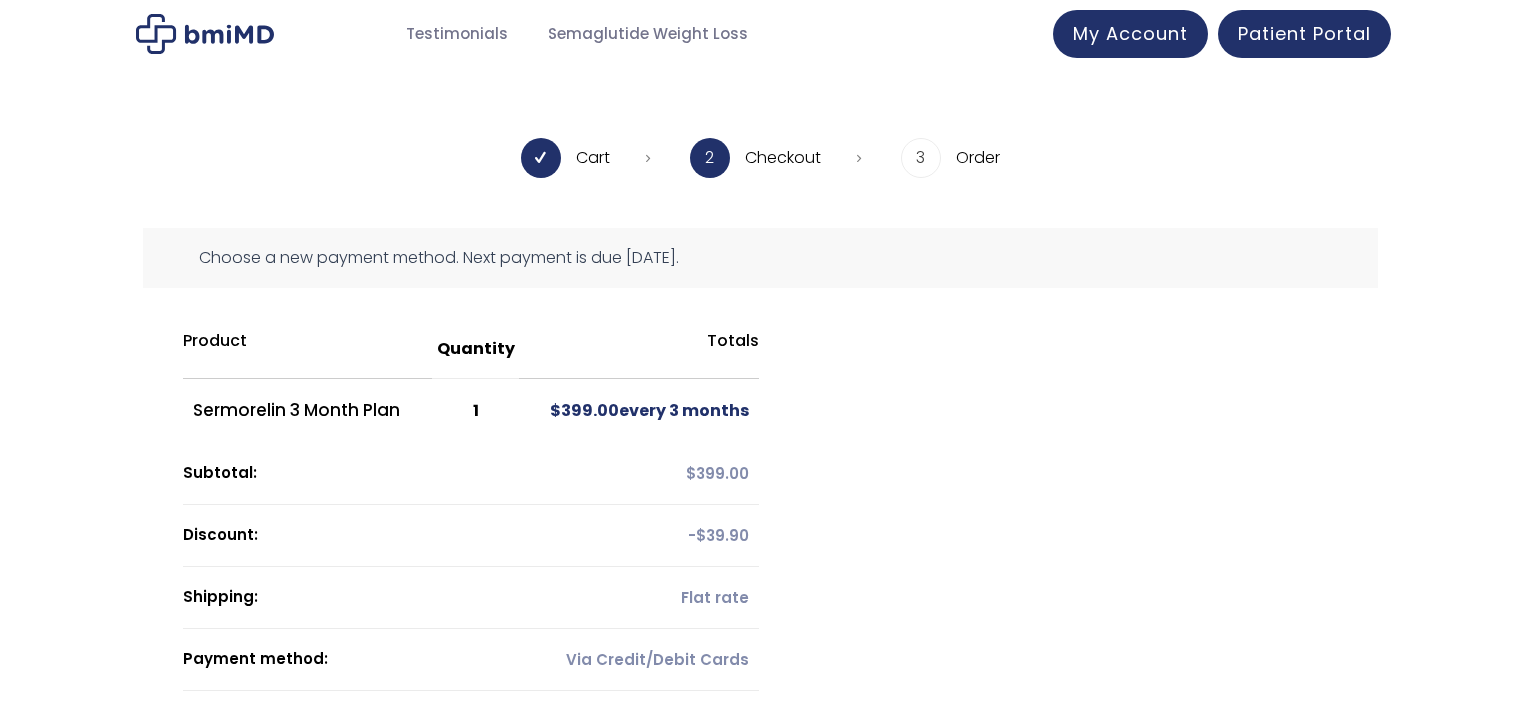 scroll, scrollTop: 0, scrollLeft: 0, axis: both 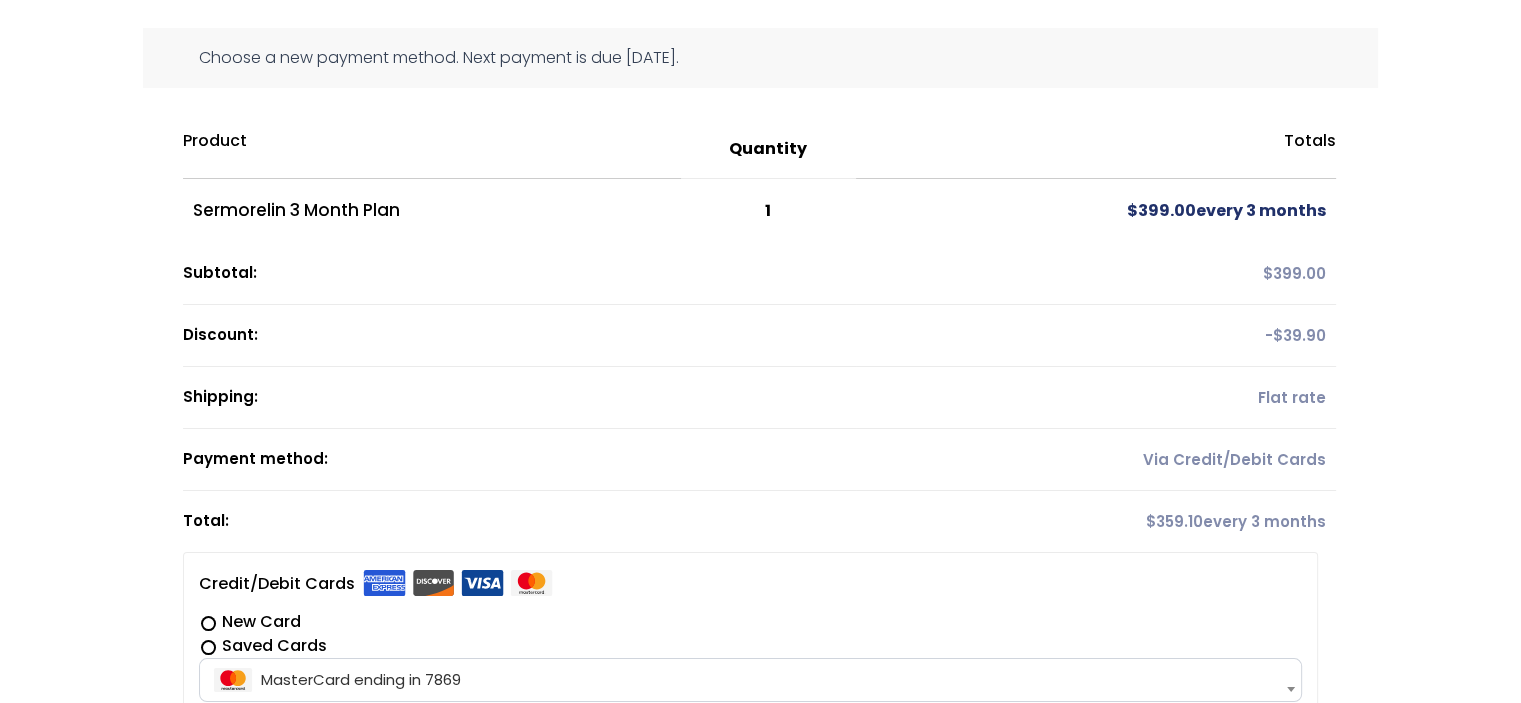 click on "$ 359.10  every 3 months" at bounding box center (1096, 521) 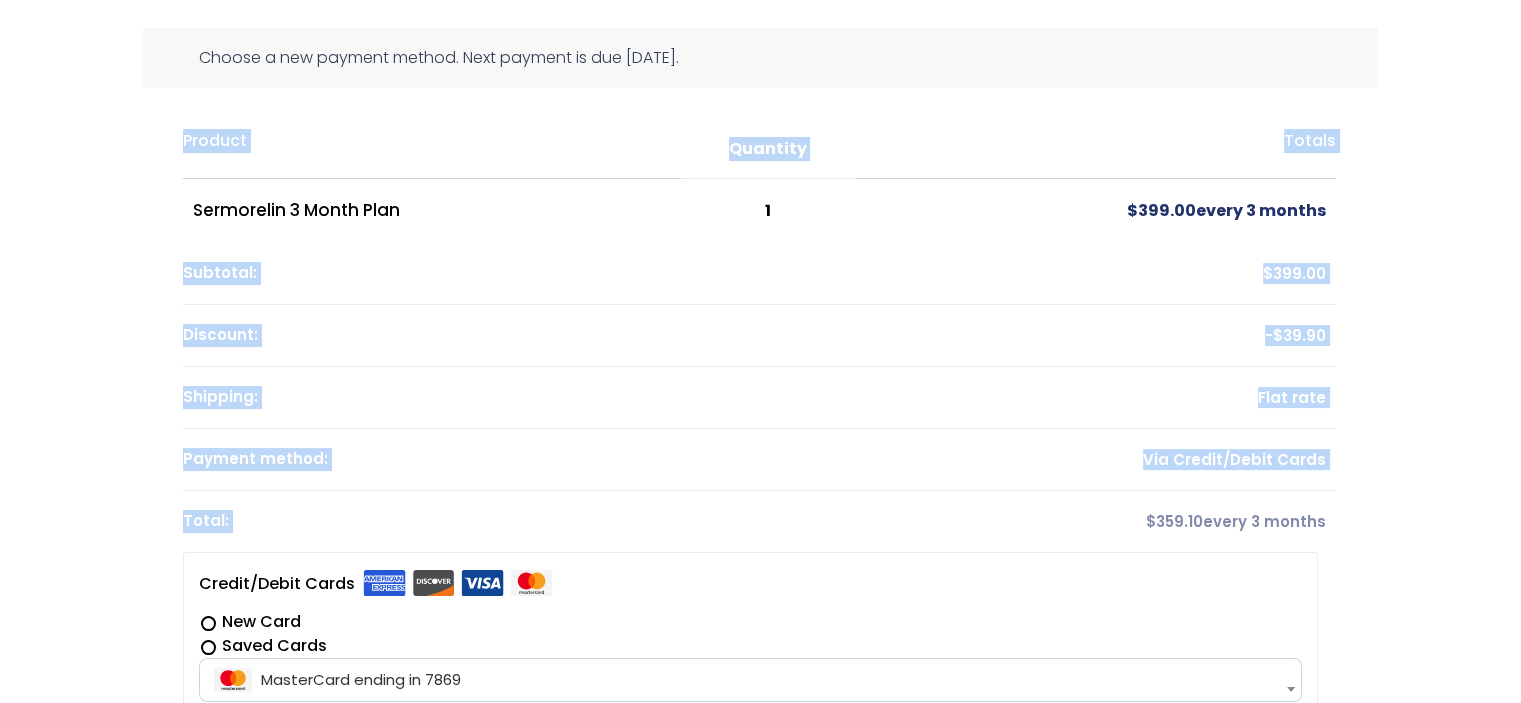 drag, startPoint x: 1165, startPoint y: 499, endPoint x: 1348, endPoint y: 439, distance: 192.58505 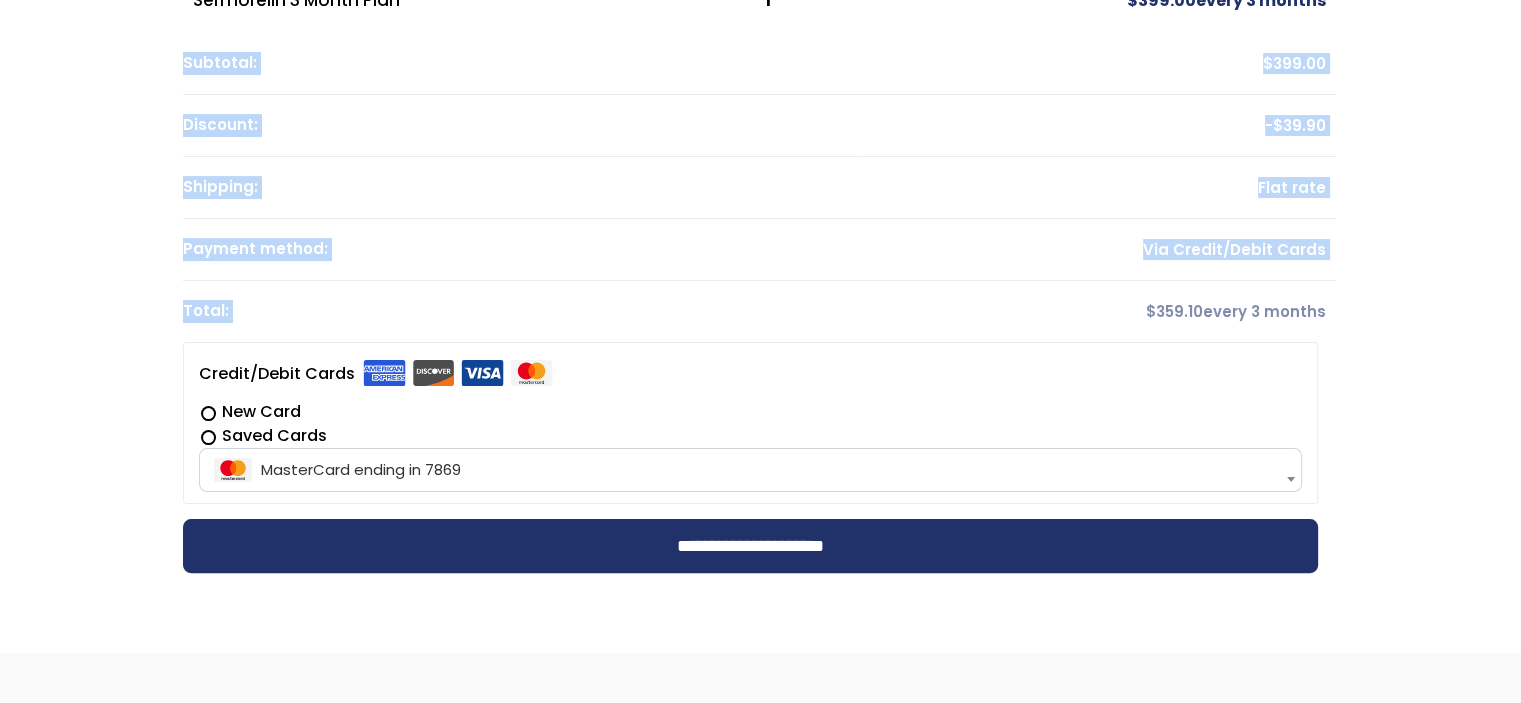 scroll, scrollTop: 500, scrollLeft: 0, axis: vertical 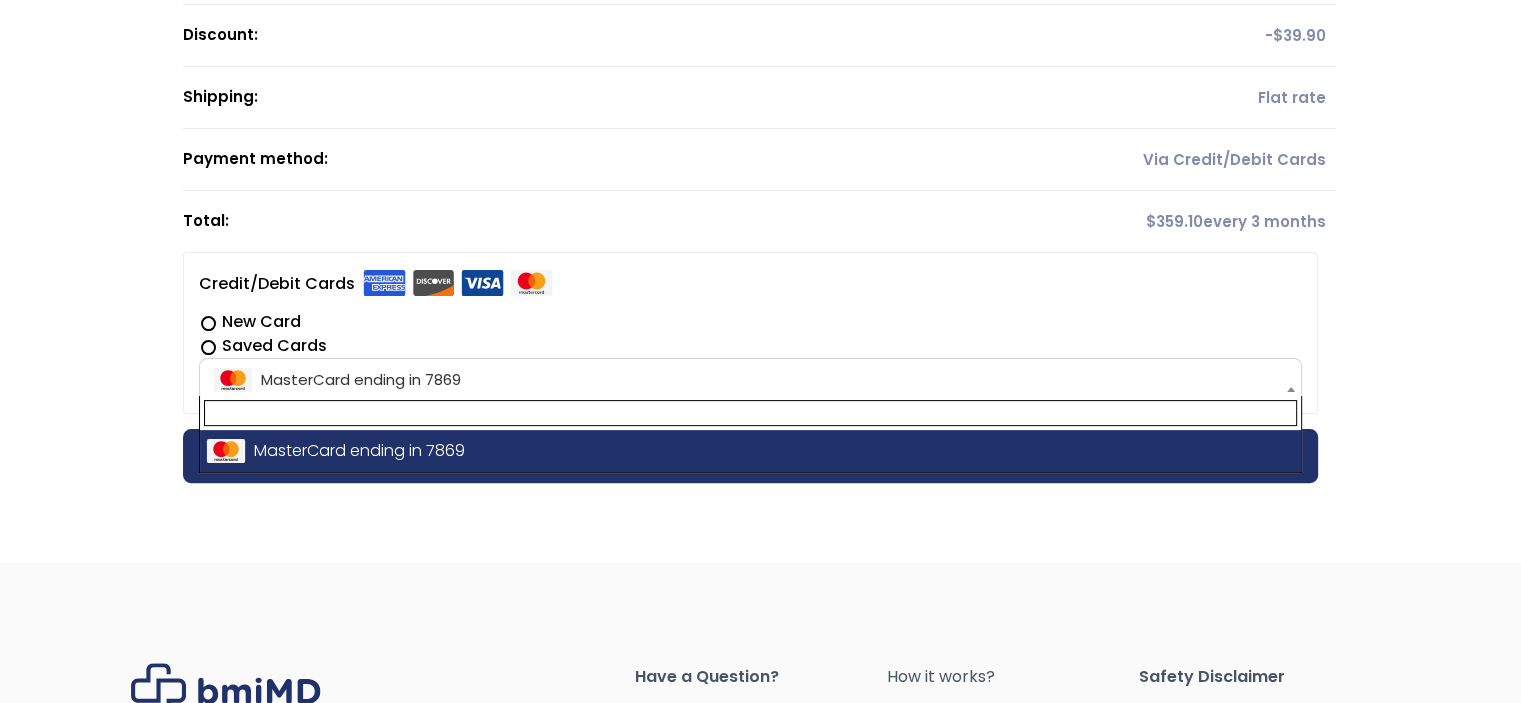 click on "MasterCard ending in 7869" at bounding box center (750, 380) 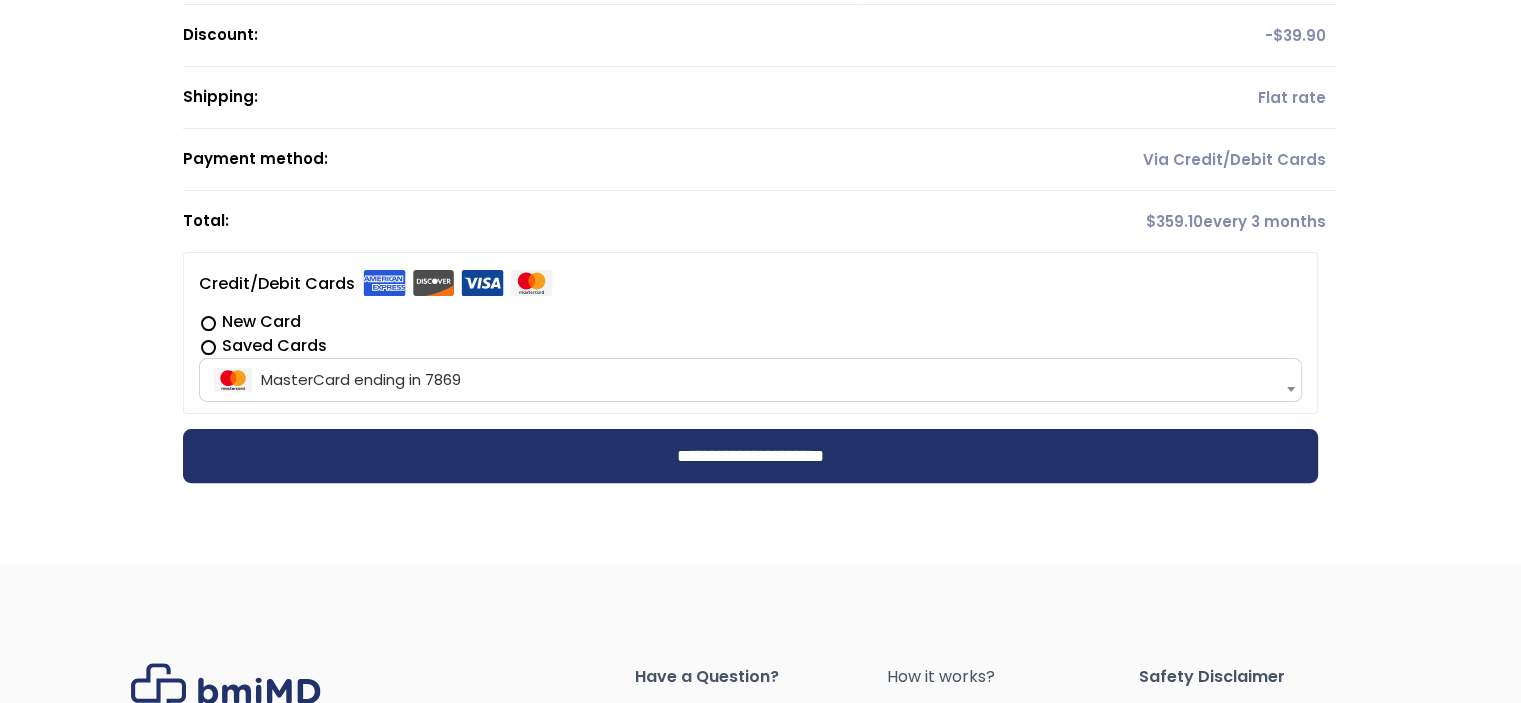 click on "**********" at bounding box center (750, 456) 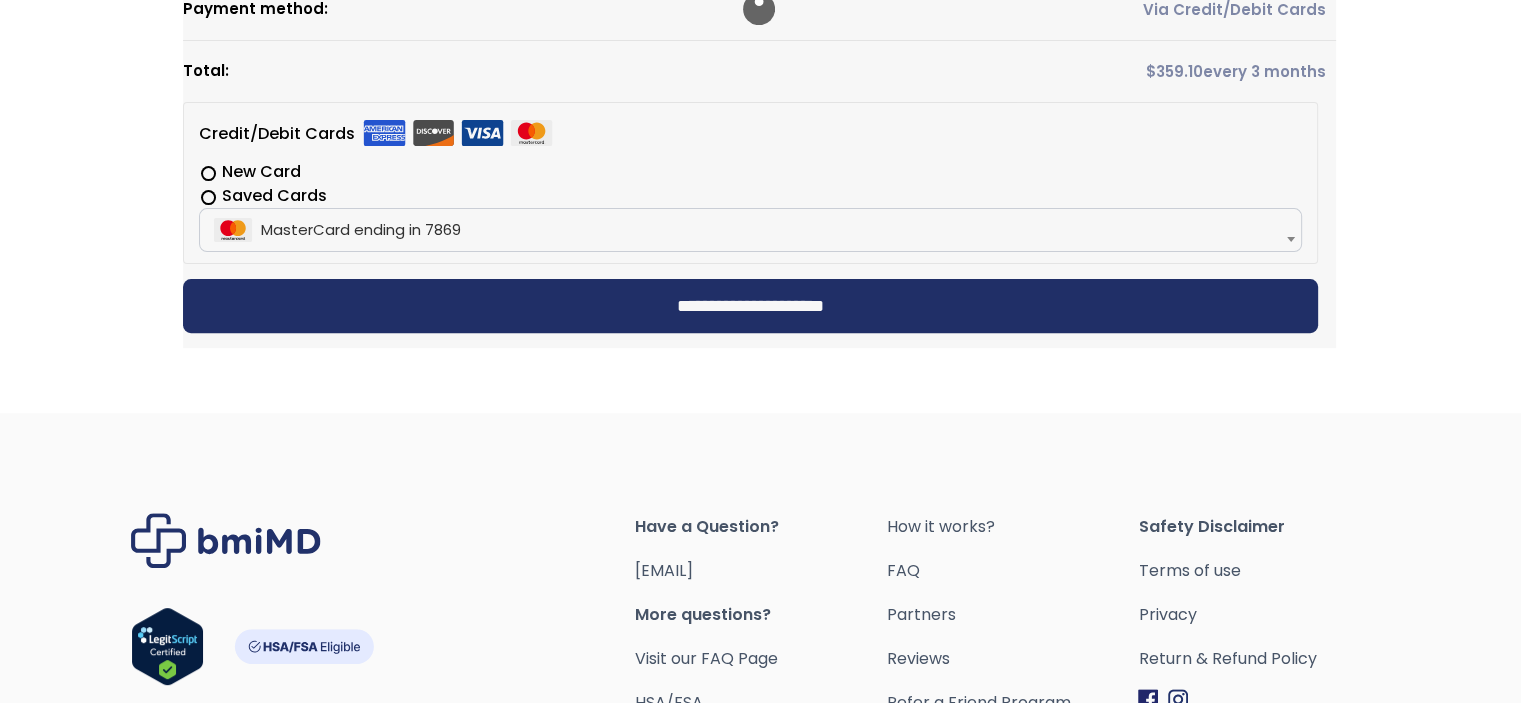 scroll, scrollTop: 700, scrollLeft: 0, axis: vertical 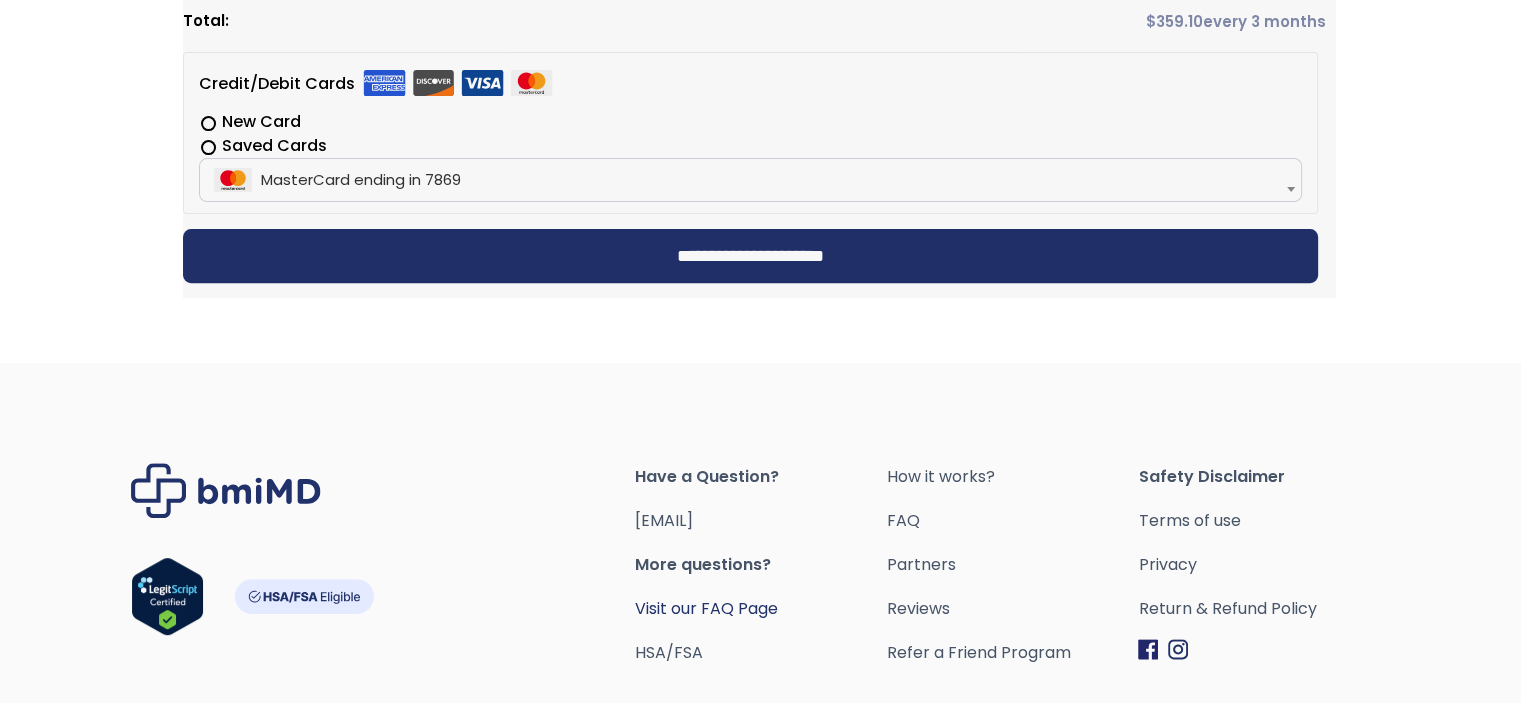 click on "Visit our FAQ Page" at bounding box center (706, 608) 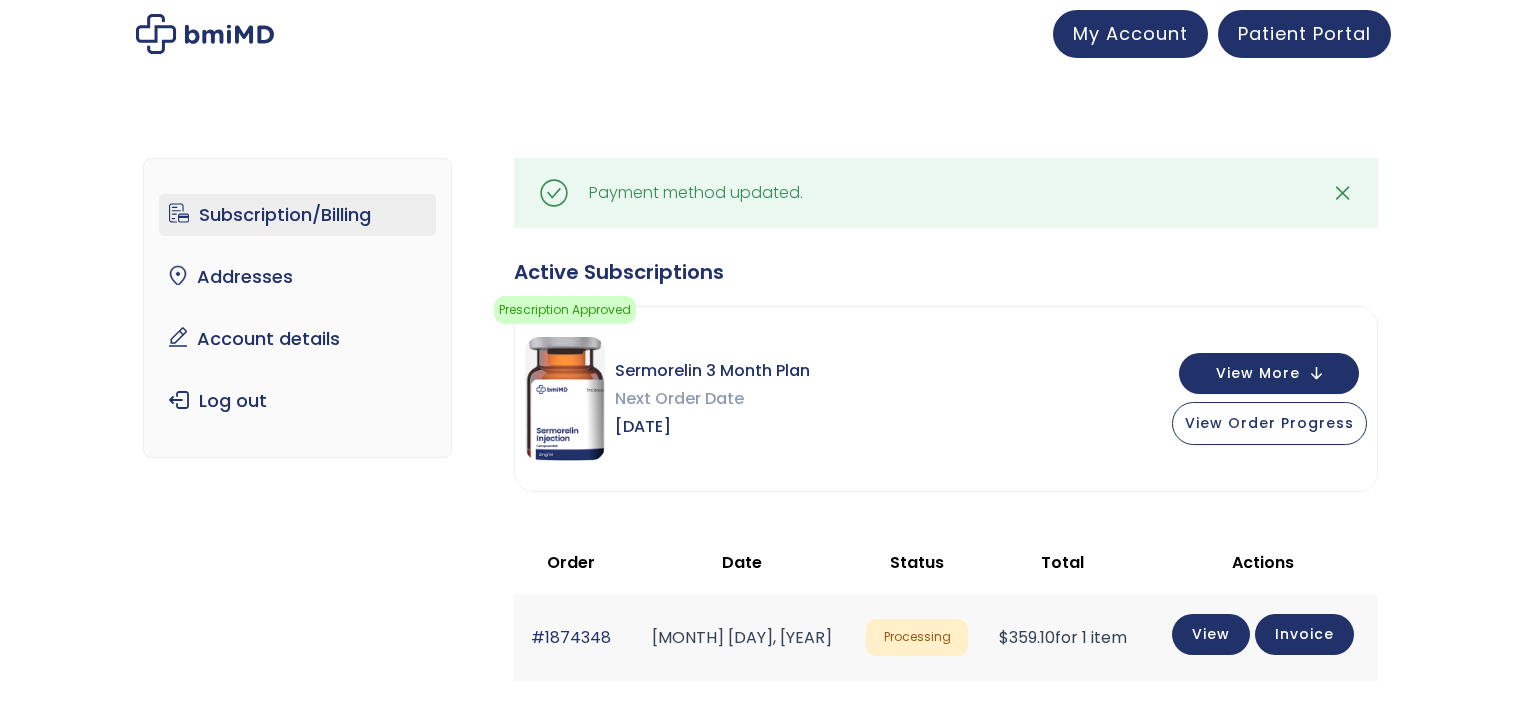 scroll, scrollTop: 0, scrollLeft: 0, axis: both 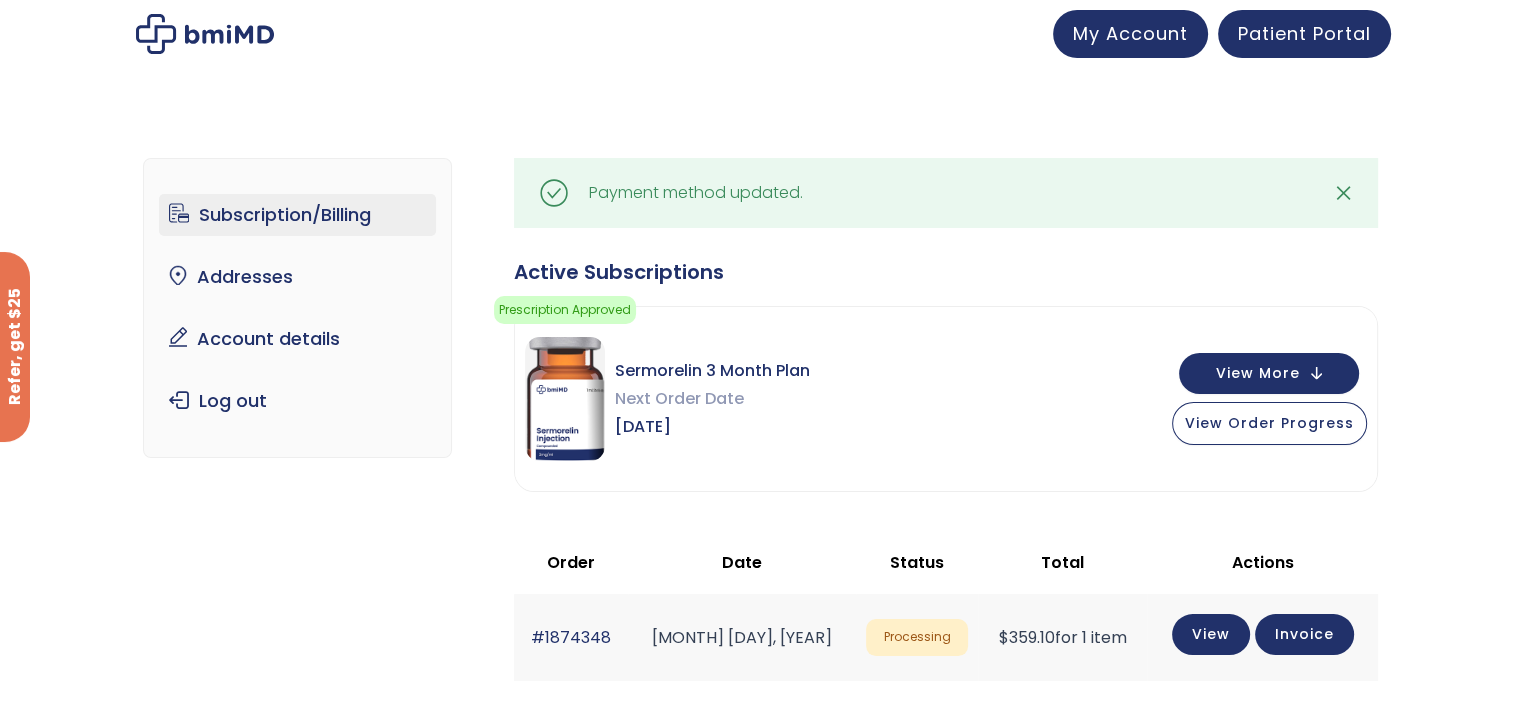 click on "Subscription/Billing" at bounding box center [297, 215] 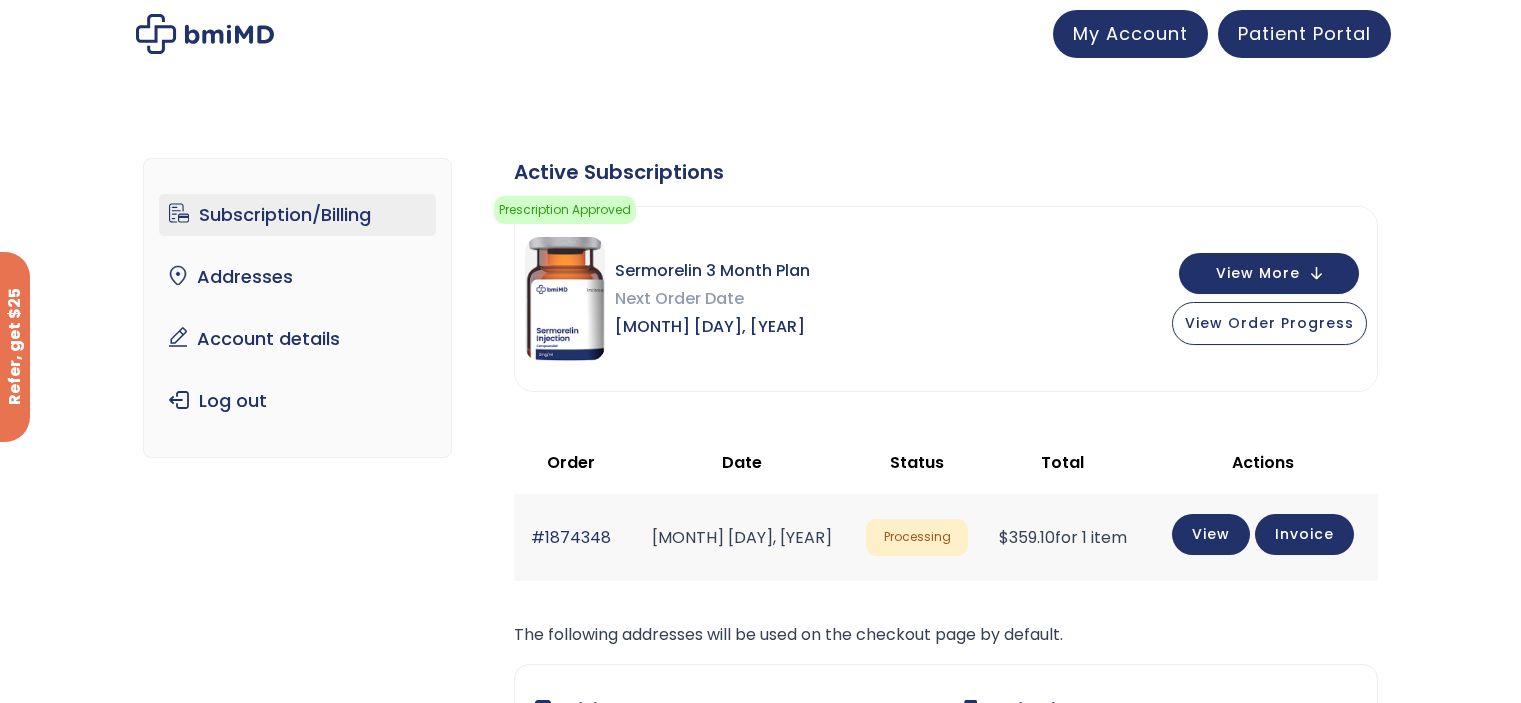 scroll, scrollTop: 0, scrollLeft: 0, axis: both 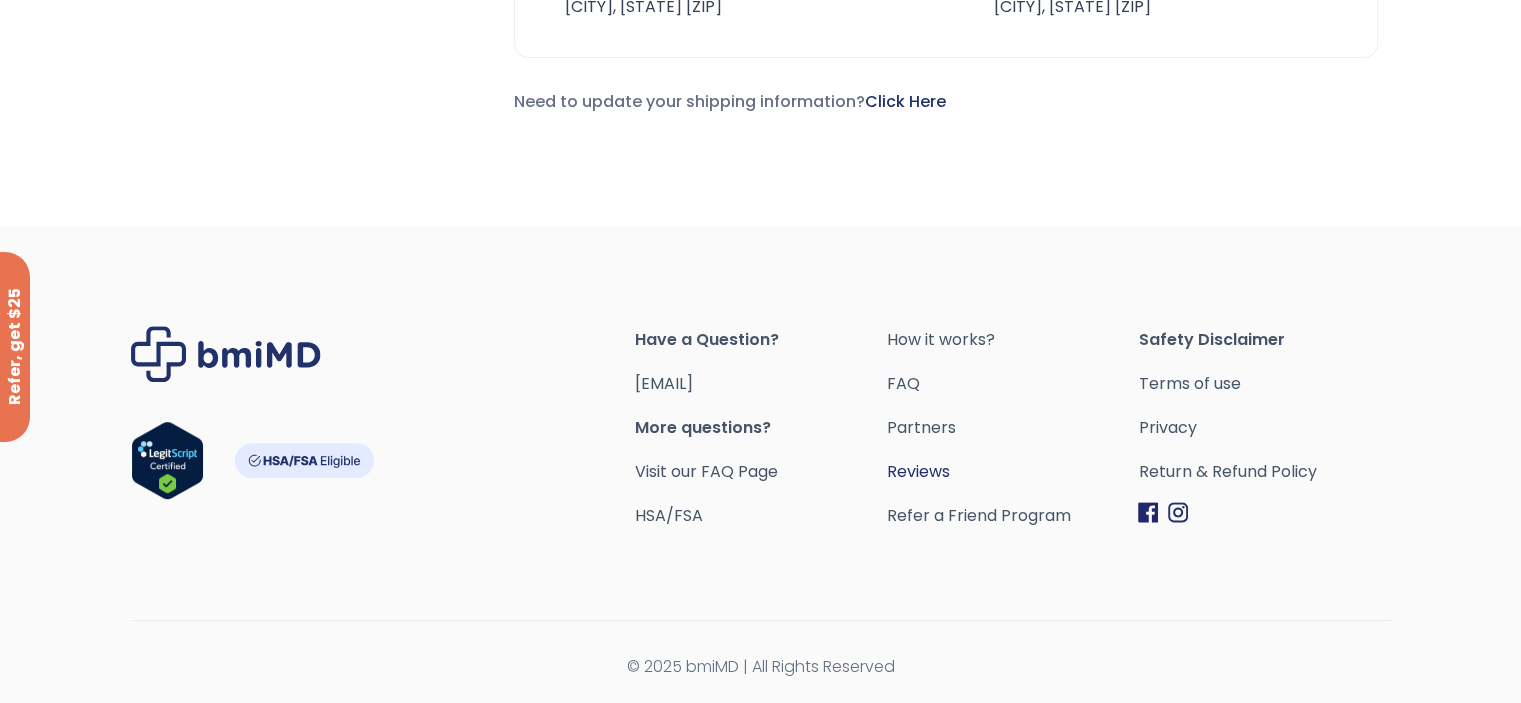 click on "Reviews" at bounding box center (1012, 472) 